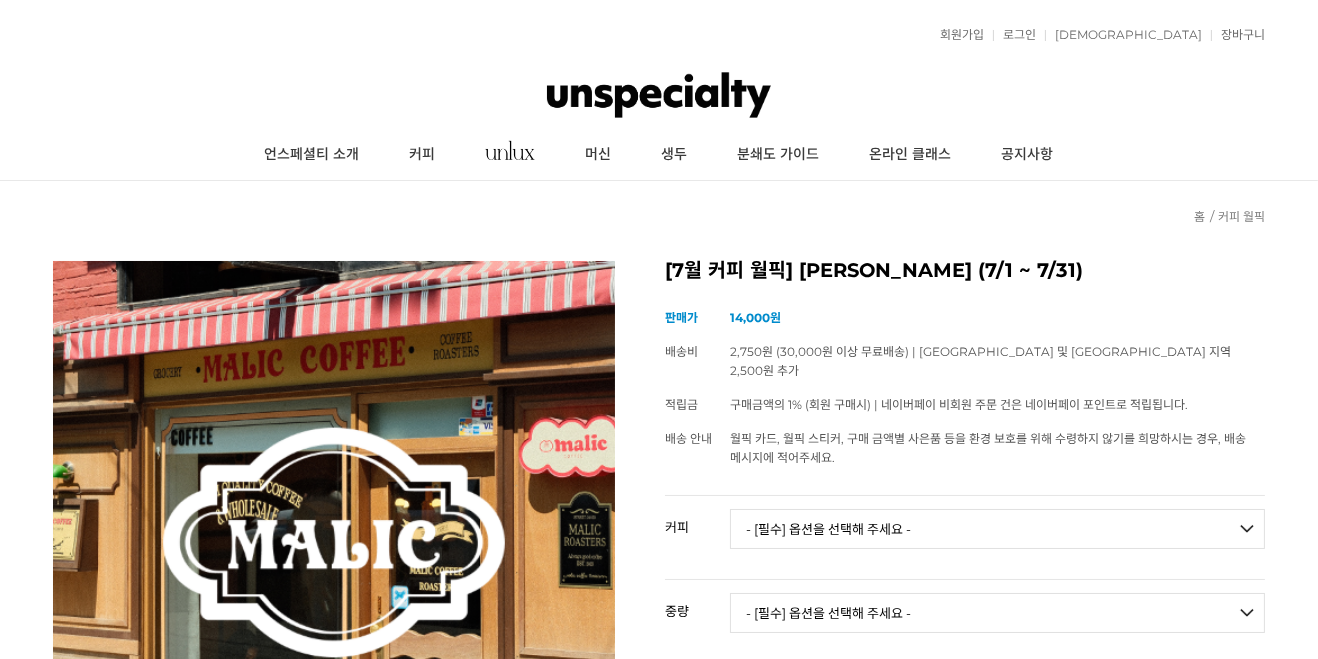 scroll, scrollTop: 173, scrollLeft: 0, axis: vertical 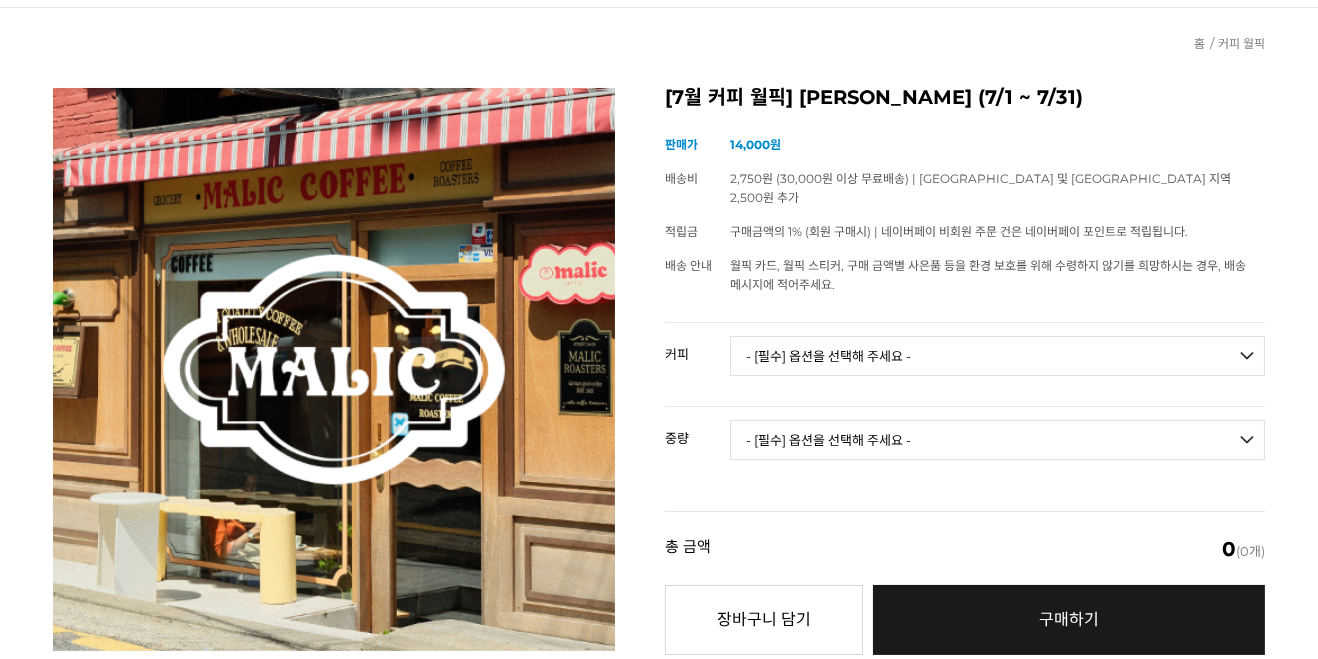 click on "- [필수] 옵션을 선택해 주세요 - ------------------- 언스페셜티 분쇄도 가이드 종이(주문 1개당 최대 1개 제공) [PERSON_NAME] (언스페셜티 블렌드) 애플 쥬스 (언스페셜티 블렌드) 허니 자몽 쥬스 (언스페셜티 블렌드) [기획상품] 2024 Best of Panama 3종 10g 레시피팩 프루티 블렌드 마일드 블렌드 모닝 블렌드 #1 탄자니아 아카시아 힐스 게이샤 AA 풀리 워시드 [품절] #2 콜롬비아 포파얀 슈가케인 디카페인 #3 에티오피아 알로 타미루 미리가 74158 워시드 #4 에티오피아 첼베사 워시드 디카페인 #5 케냐 뚱구리 AB 풀리 워시드 [품절] #6 에티오피아 버그 우 셀렉션 에얼룸 내추럴 (Lot2) [품절] #7 에티오피아 알로 타미루 무라고 74158 클래식 워시드 #8 케냐 은가라투아 AB 워시드 (Lot 159) [품절] [7.4 오픈] #9 온두라스 마리사벨 카바예로 파카마라 워시드 #24 [PERSON_NAME]" at bounding box center [997, 356] 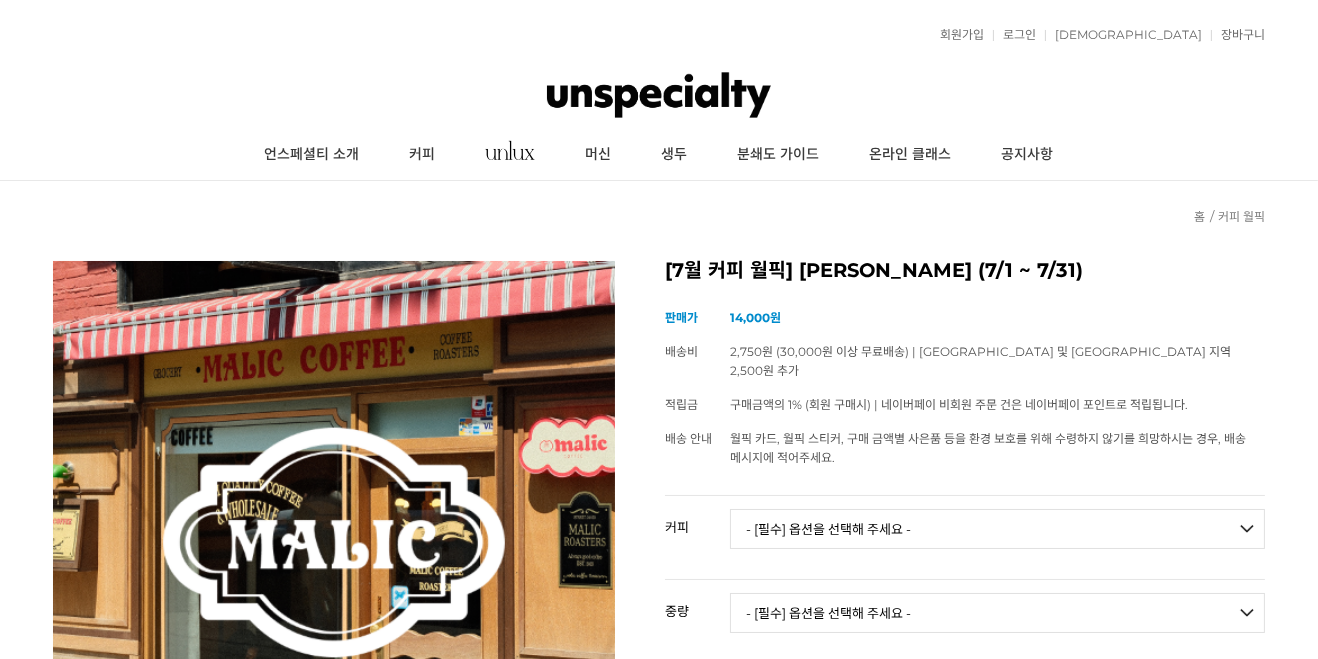 scroll, scrollTop: 217, scrollLeft: 0, axis: vertical 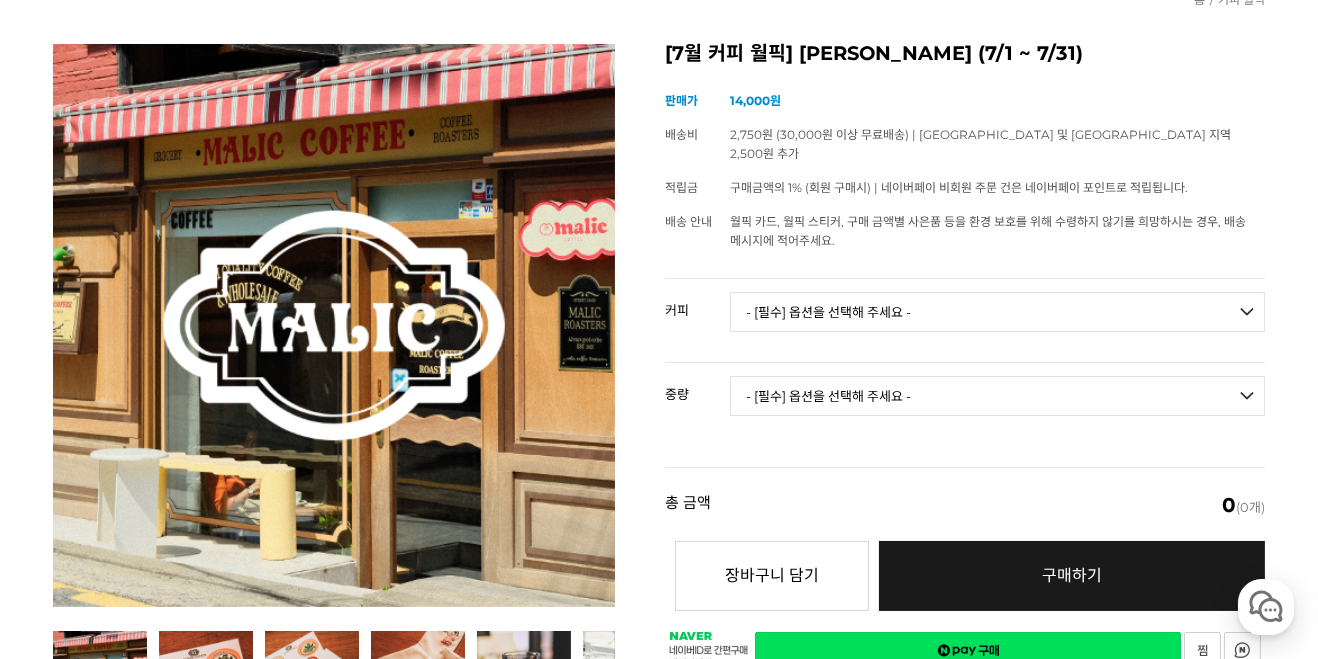 click on "- [필수] 옵션을 선택해 주세요 - ------------------- 언스페셜티 분쇄도 가이드 종이(주문 1개당 최대 1개 제공) [PERSON_NAME] (언스페셜티 블렌드) 애플 쥬스 (언스페셜티 블렌드) 허니 자몽 쥬스 (언스페셜티 블렌드) [기획상품] 2024 Best of Panama 3종 10g 레시피팩 프루티 블렌드 마일드 블렌드 모닝 블렌드 #1 탄자니아 아카시아 힐스 게이샤 AA 풀리 워시드 [품절] #2 콜롬비아 포파얀 슈가케인 디카페인 #3 에티오피아 알로 타미루 미리가 74158 워시드 #4 에티오피아 첼베사 워시드 디카페인 #5 케냐 뚱구리 AB 풀리 워시드 [품절] #6 에티오피아 버그 우 셀렉션 에얼룸 내추럴 (Lot2) [품절] #7 에티오피아 알로 타미루 무라고 74158 클래식 워시드 #8 케냐 은가라투아 AB 워시드 (Lot 159) [품절] [7.4 오픈] #9 온두라스 마리사벨 카바예로 파카마라 워시드 #24 [PERSON_NAME]" at bounding box center [997, 312] 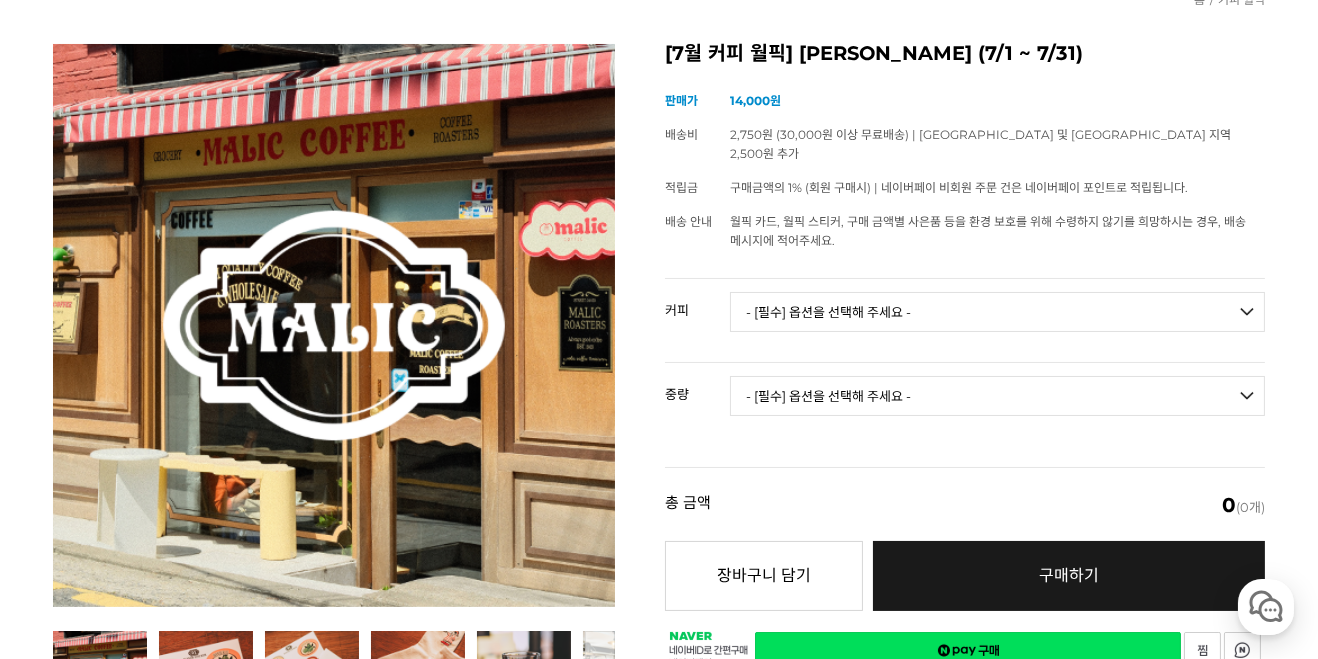 select on "[7.4 오픈] #9 [PERSON_NAME]로 [PERSON_NAME]" 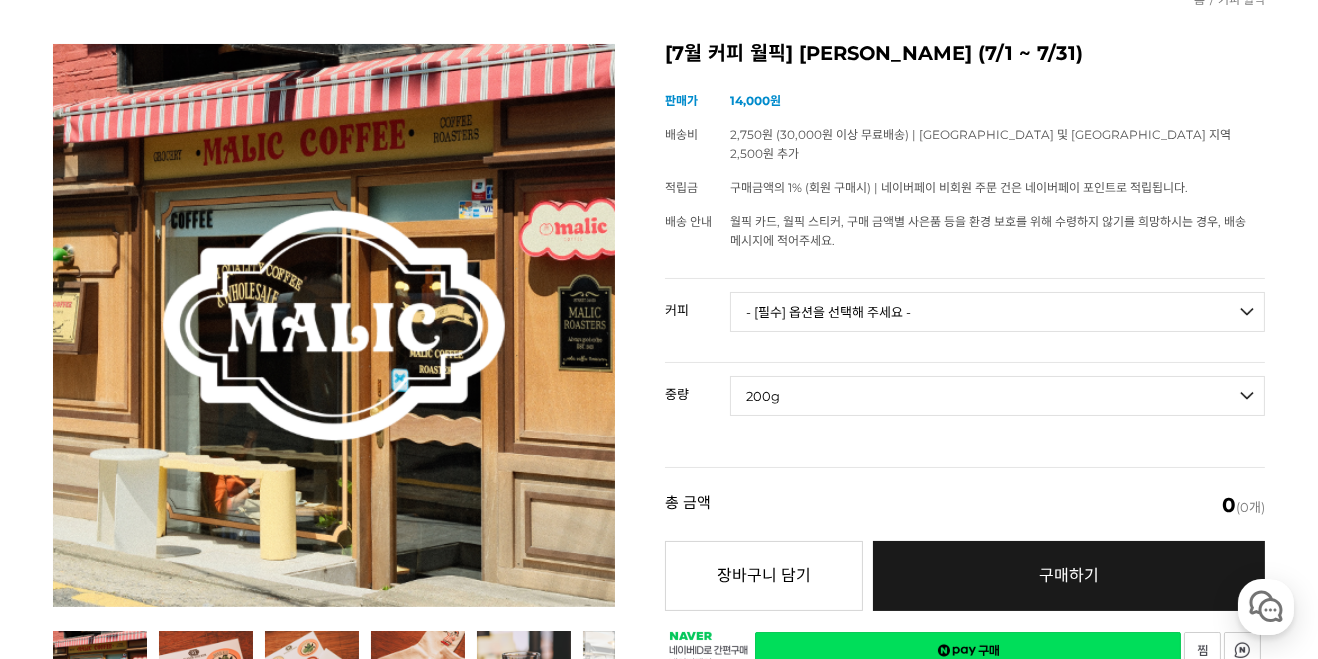 select on "*" 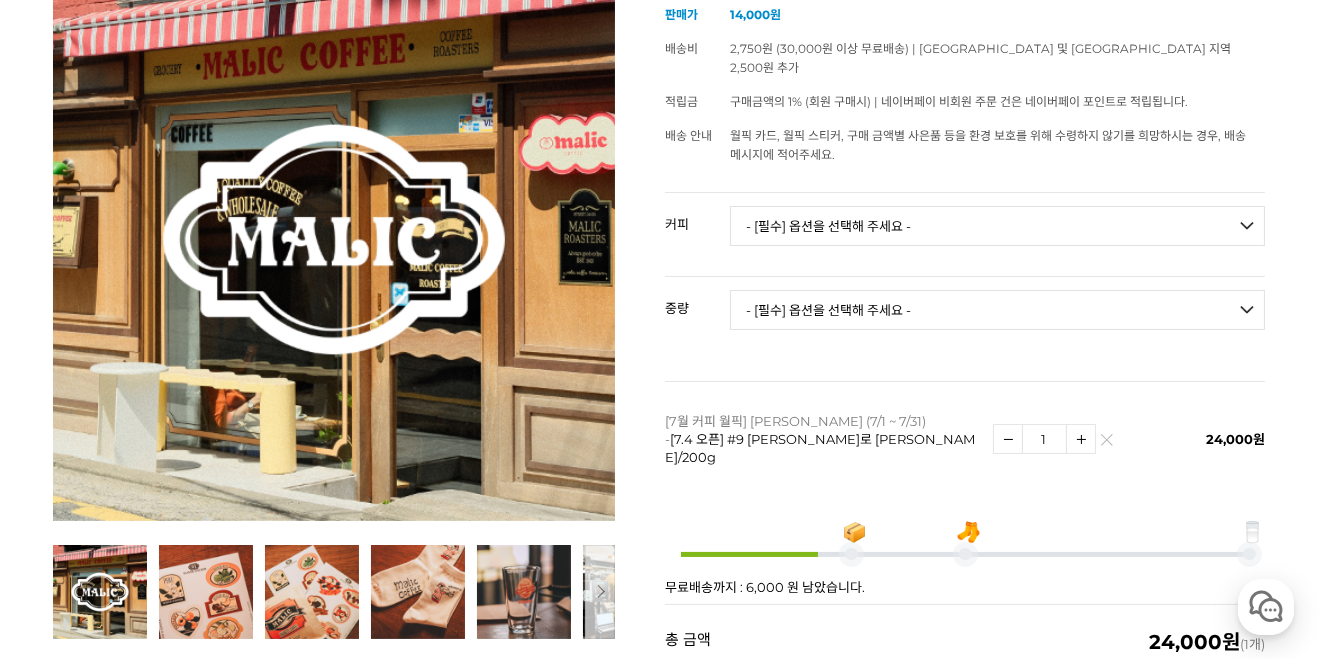 scroll, scrollTop: 298, scrollLeft: 0, axis: vertical 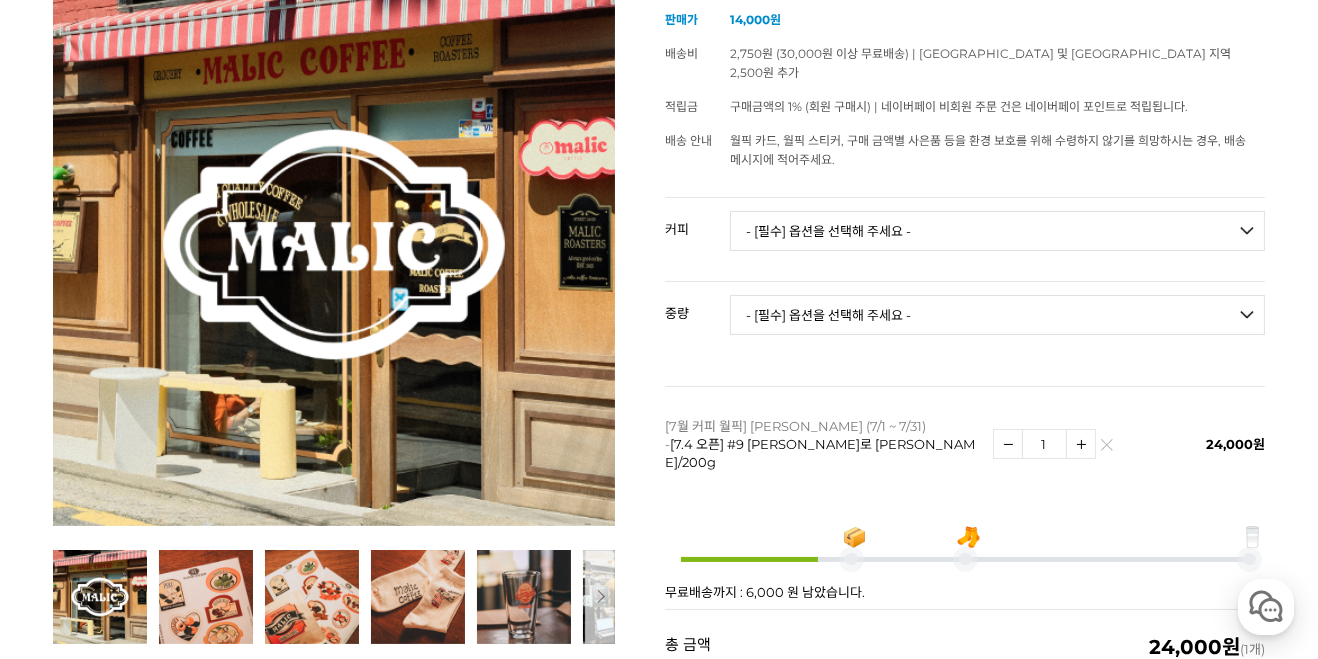 click on "- [필수] 옵션을 선택해 주세요 - ------------------- 언스페셜티 분쇄도 가이드 종이(주문 1개당 최대 1개 제공) 그레이프 쥬스 (언스페셜티 블렌드) 애플 쥬스 (언스페셜티 블렌드) 허니 자몽 쥬스 (언스페셜티 블렌드) [기획상품] 2024 Best of Panama 3종 10g 레시피팩 프루티 블렌드 마일드 블렌드 모닝 블렌드 #1 탄자니아 아카시아 힐스 게이샤 AA 풀리 워시드 [품절] #2 콜롬비아 포파얀 슈가케인 디카페인 #3 에티오피아 알로 타미루 미리가 74158 워시드 #4 에티오피아 첼베사 워시드 디카페인 #5 케냐 뚱구리 AB 풀리 워시드 [품절] #6 에티오피아 버그 우 셀렉션 에얼룸 내추럴 (Lot2) [품절] #7 에티오피아 알로 타미루 무라고 74158 클래식 워시드 #8 케냐 은가라투아 AB 워시드 (Lot 159) [품절] [7.4 오픈] #9 온두라스 마리사벨 카바예로 파카마라 워시드 #24 페루 알토 미라도르 게이샤 워시드" at bounding box center (997, 231) 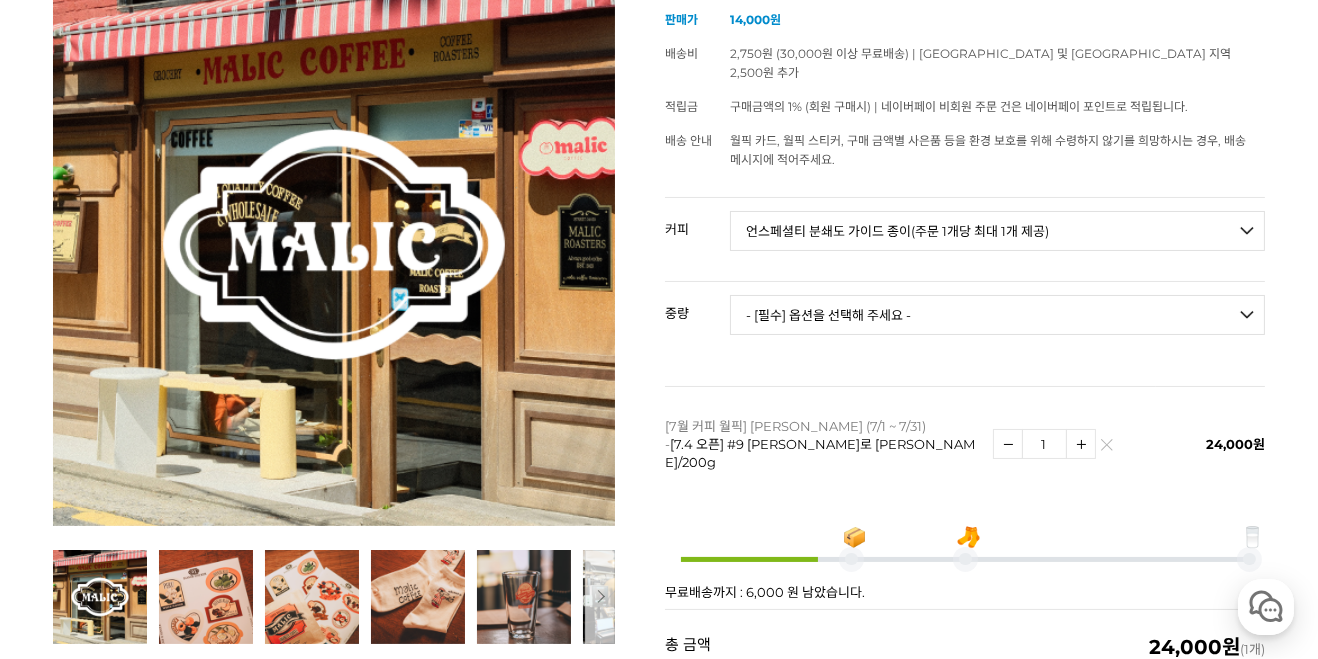 click on "- [필수] 옵션을 선택해 주세요 - ------------------- 해당없음" at bounding box center [997, 315] 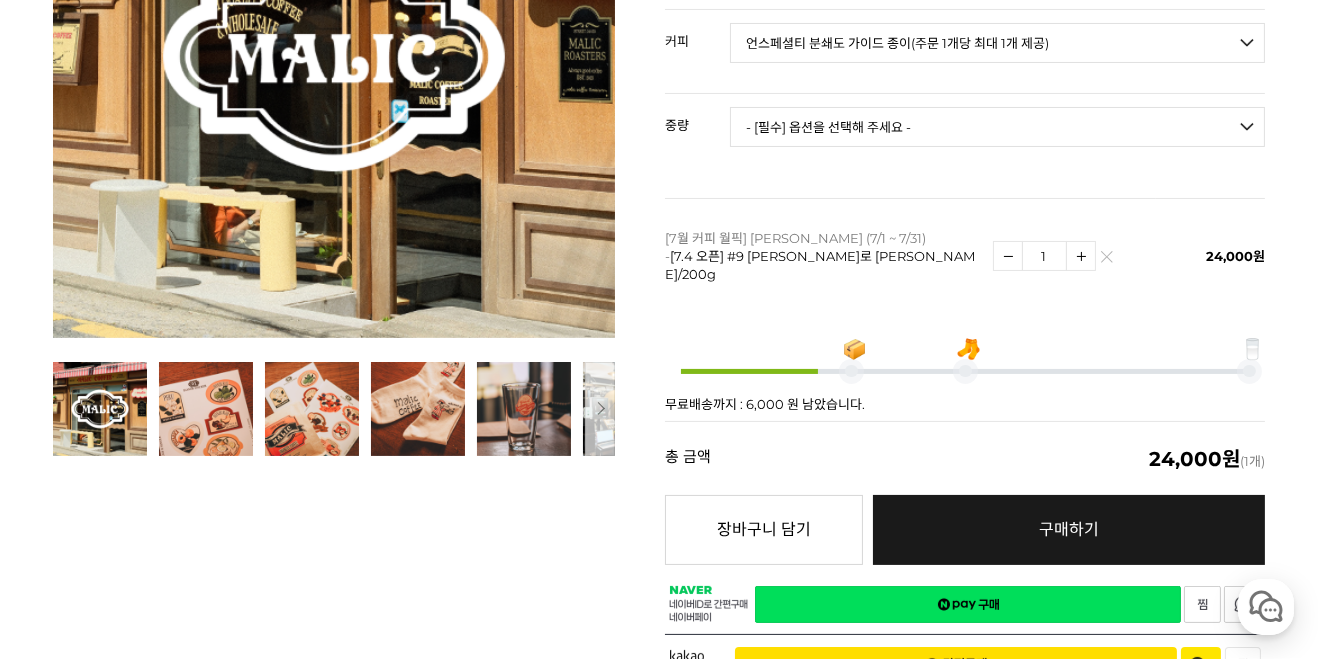 scroll, scrollTop: 482, scrollLeft: 0, axis: vertical 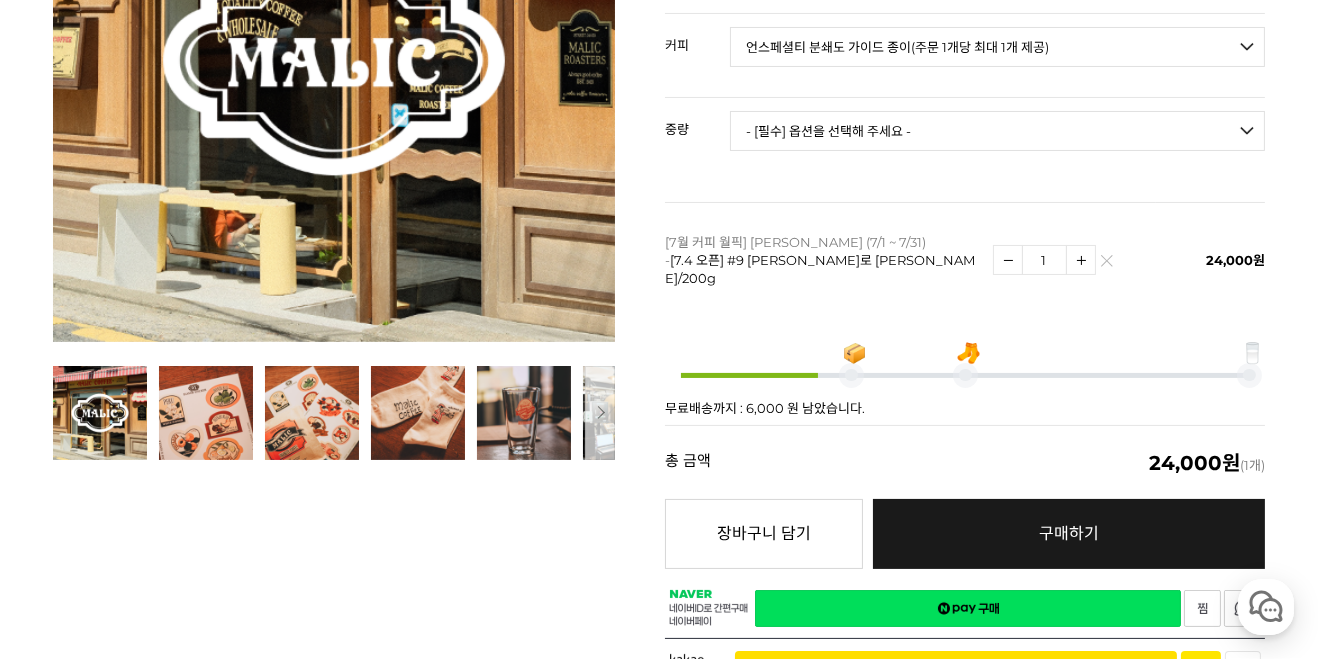 click on "- [필수] 옵션을 선택해 주세요 - ------------------- 해당없음" at bounding box center (997, 131) 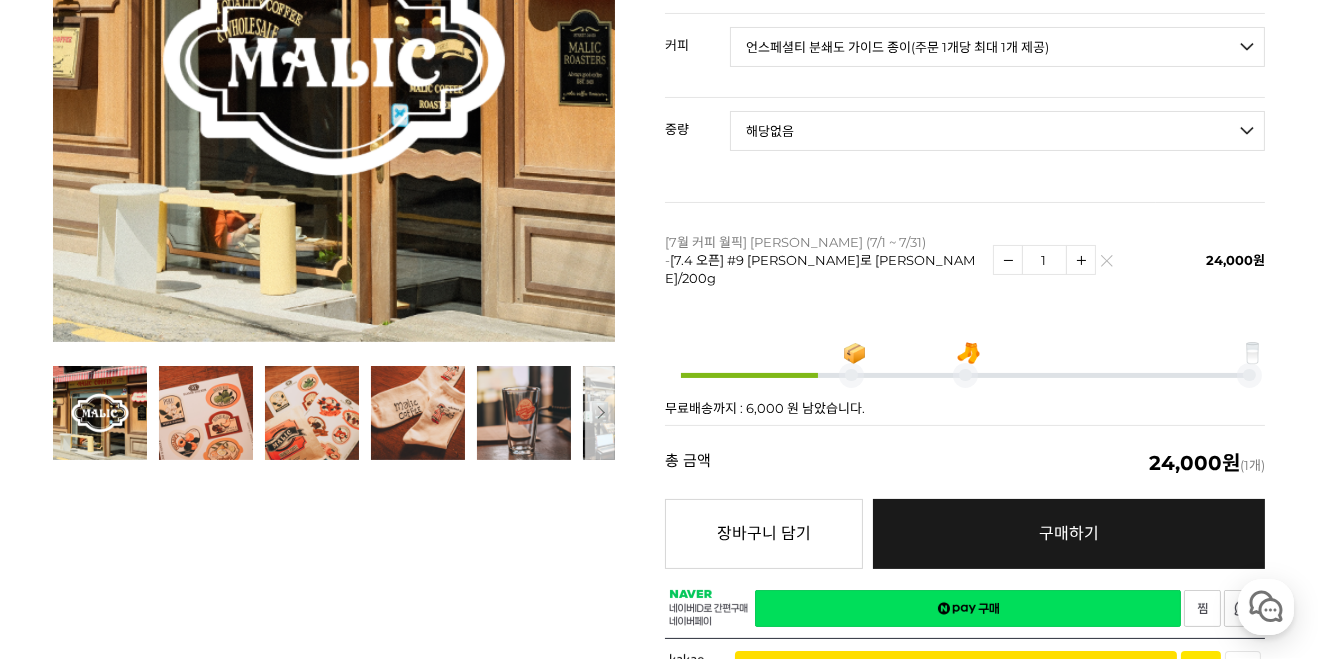 select on "*" 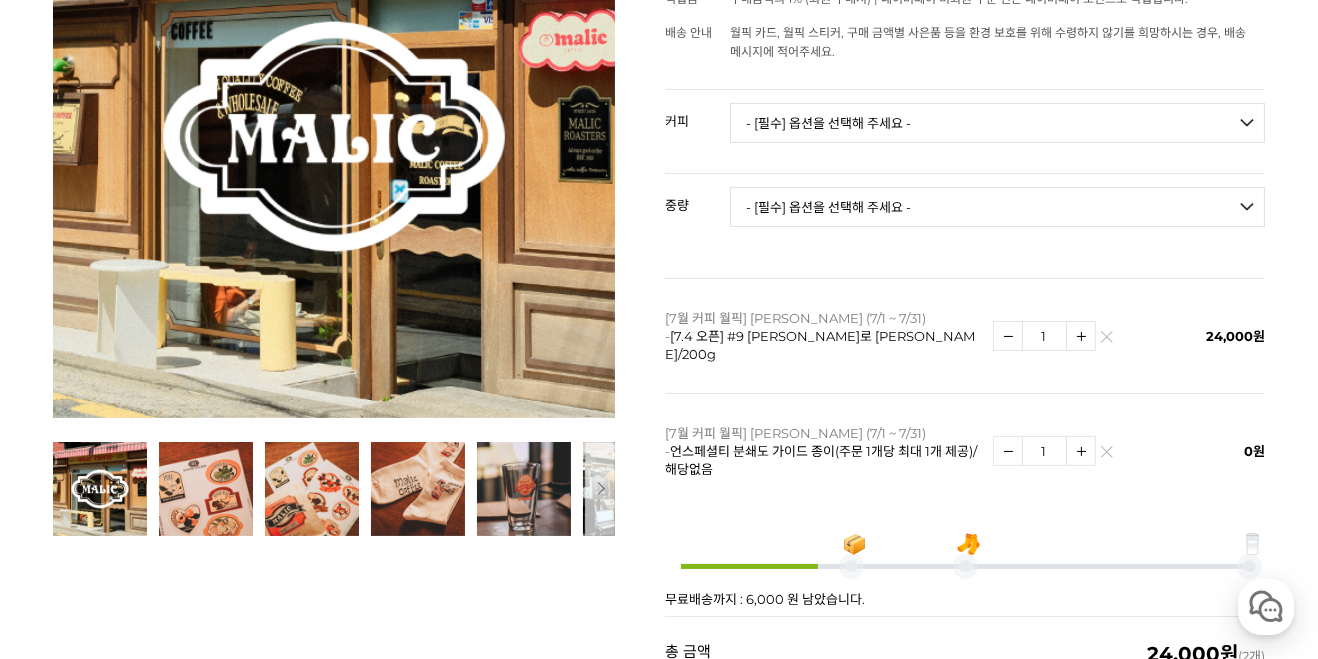 scroll, scrollTop: 399, scrollLeft: 0, axis: vertical 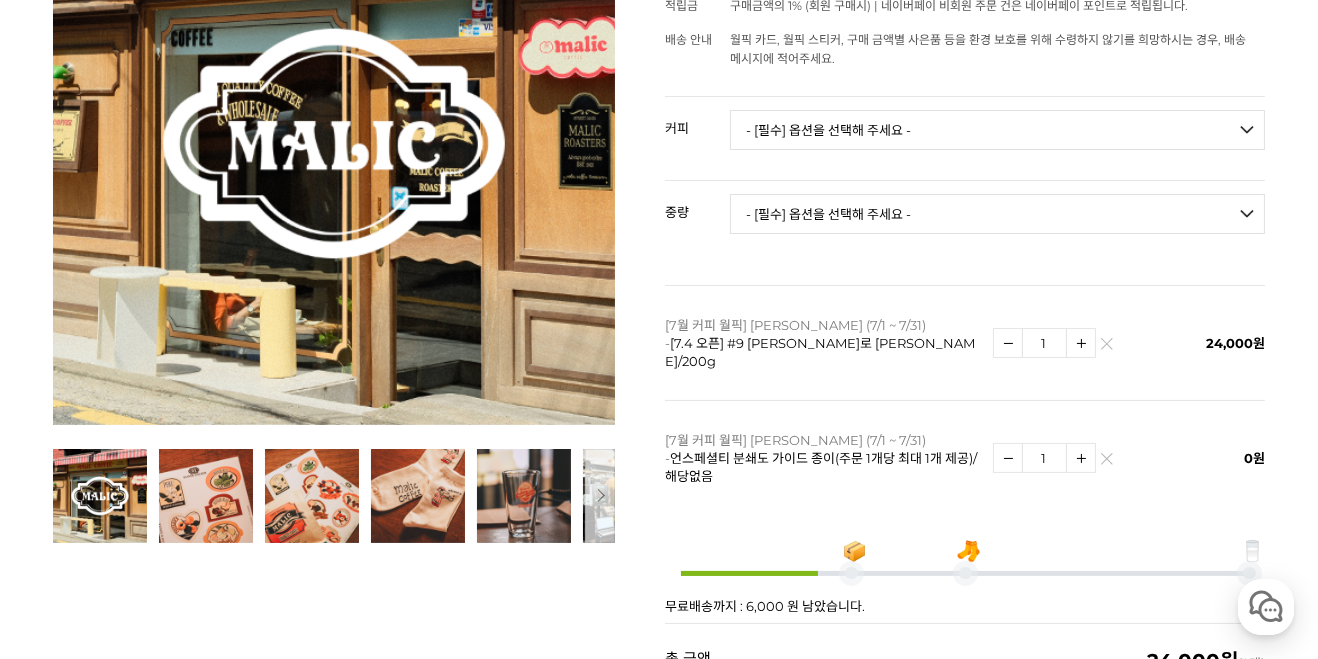 click on "- [필수] 옵션을 선택해 주세요 - ------------------- 언스페셜티 분쇄도 가이드 종이(주문 1개당 최대 1개 제공) 그레이프 쥬스 (언스페셜티 블렌드) 애플 쥬스 (언스페셜티 블렌드) 허니 자몽 쥬스 (언스페셜티 블렌드) [기획상품] 2024 Best of Panama 3종 10g 레시피팩 프루티 블렌드 마일드 블렌드 모닝 블렌드 #1 탄자니아 아카시아 힐스 게이샤 AA 풀리 워시드 [품절] #2 콜롬비아 포파얀 슈가케인 디카페인 #3 에티오피아 알로 타미루 미리가 74158 워시드 #4 에티오피아 첼베사 워시드 디카페인 #5 케냐 뚱구리 AB 풀리 워시드 [품절] #6 에티오피아 버그 우 셀렉션 에얼룸 내추럴 (Lot2) [품절] #7 에티오피아 알로 타미루 무라고 74158 클래식 워시드 #8 케냐 은가라투아 AB 워시드 (Lot 159) [품절] [7.4 오픈] #9 온두라스 마리사벨 카바예로 파카마라 워시드 #24 페루 알토 미라도르 게이샤 워시드" at bounding box center (997, 130) 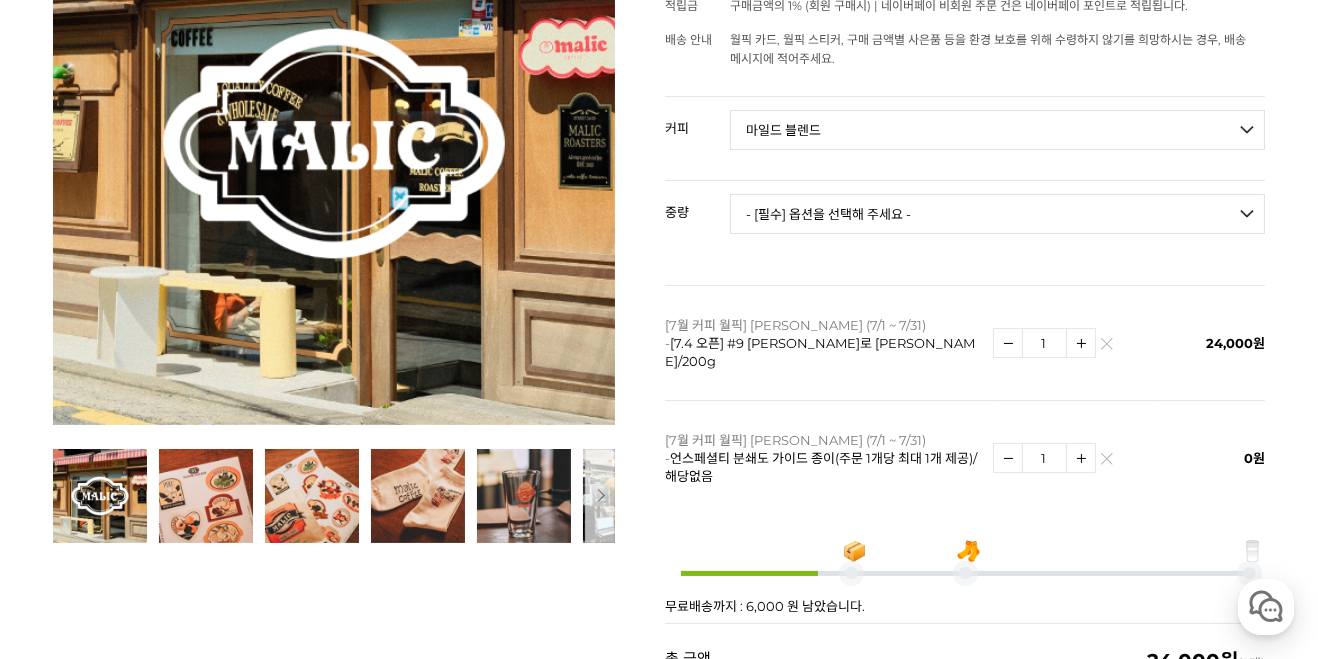 click on "- [필수] 옵션을 선택해 주세요 - ------------------- 200g 500g 1kg" at bounding box center [997, 214] 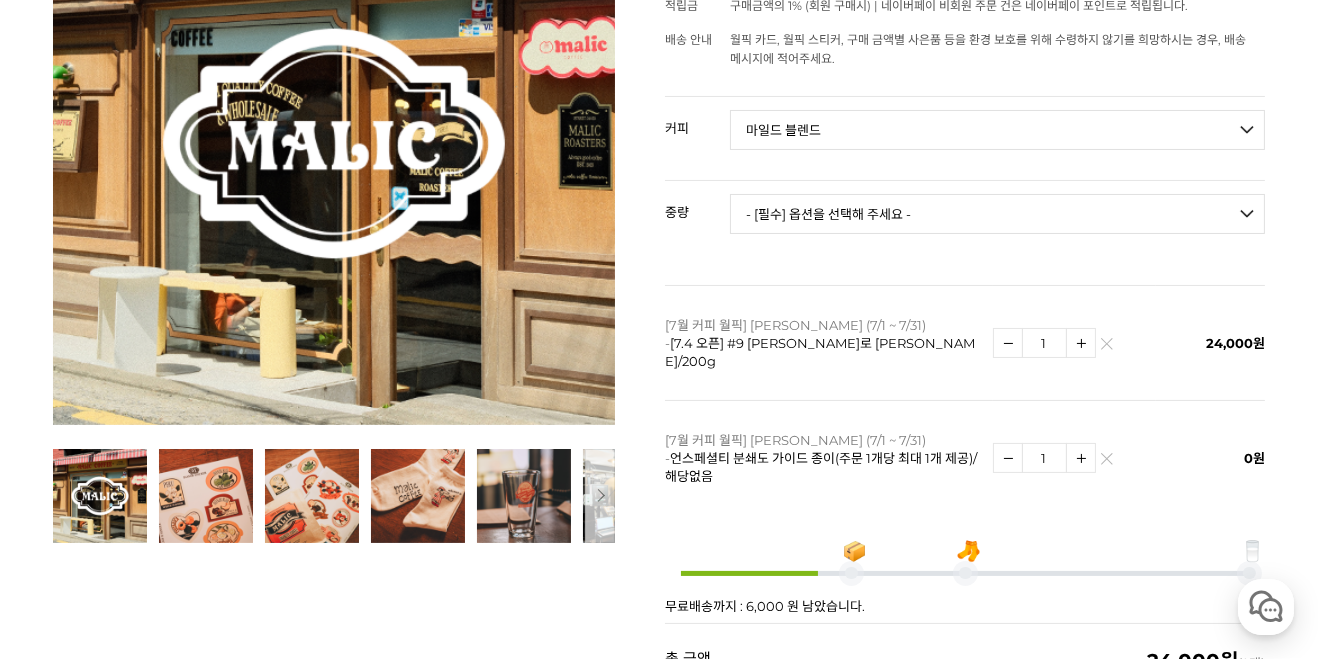 select on "500g" 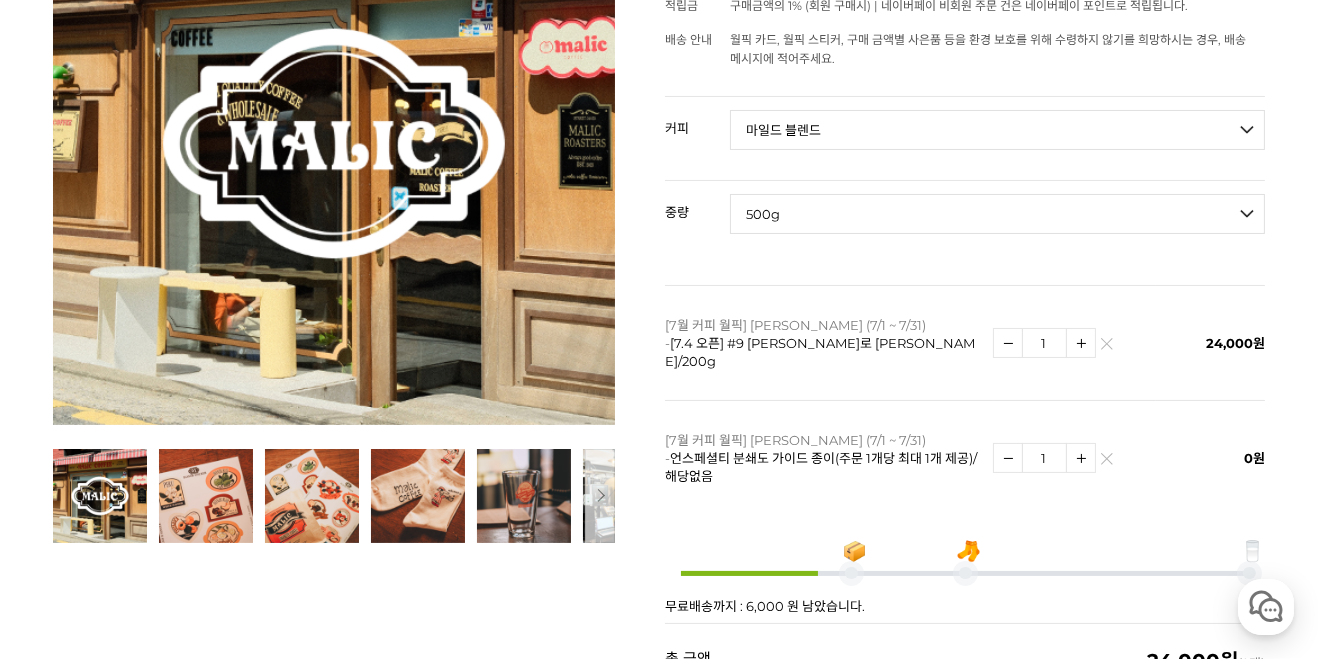 select on "*" 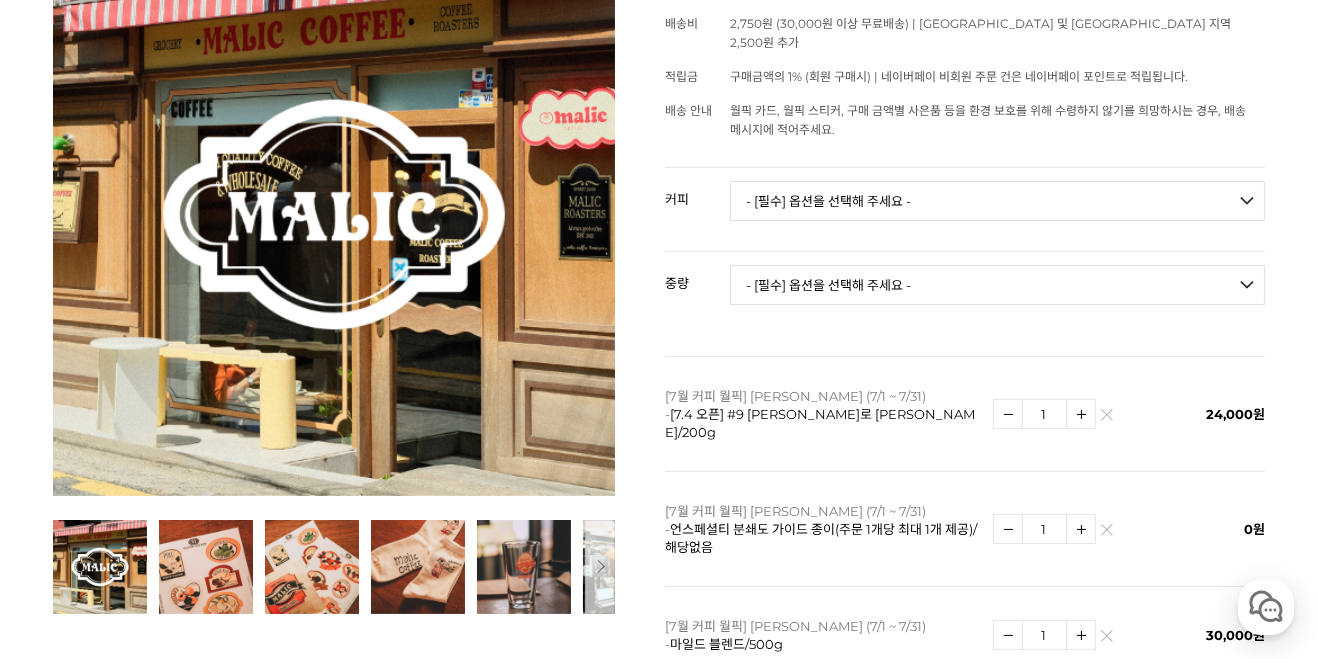 scroll, scrollTop: 317, scrollLeft: 0, axis: vertical 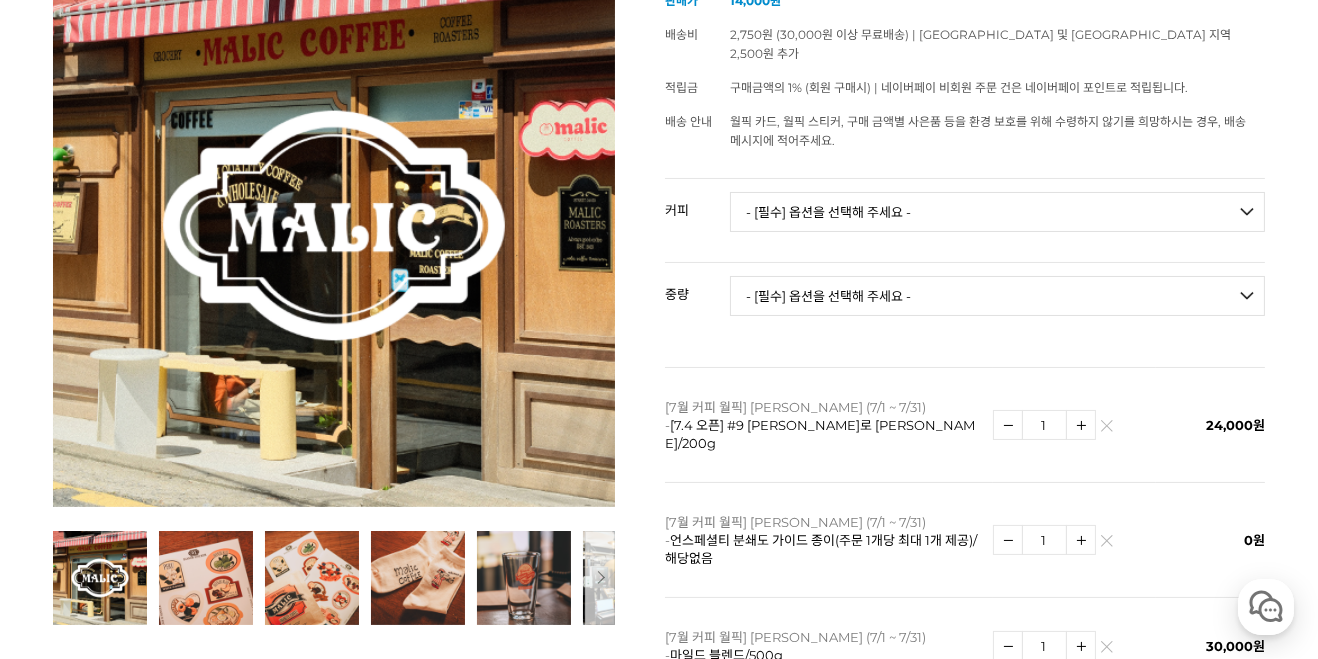 click on "- [필수] 옵션을 선택해 주세요 - ------------------- 언스페셜티 분쇄도 가이드 종이(주문 1개당 최대 1개 제공) 그레이프 쥬스 (언스페셜티 블렌드) 애플 쥬스 (언스페셜티 블렌드) 허니 자몽 쥬스 (언스페셜티 블렌드) [기획상품] 2024 Best of Panama 3종 10g 레시피팩 프루티 블렌드 마일드 블렌드 모닝 블렌드 #1 탄자니아 아카시아 힐스 게이샤 AA 풀리 워시드 [품절] #2 콜롬비아 포파얀 슈가케인 디카페인 #3 에티오피아 알로 타미루 미리가 74158 워시드 #4 에티오피아 첼베사 워시드 디카페인 #5 케냐 뚱구리 AB 풀리 워시드 [품절] #6 에티오피아 버그 우 셀렉션 에얼룸 내추럴 (Lot2) [품절] #7 에티오피아 알로 타미루 무라고 74158 클래식 워시드 #8 케냐 은가라투아 AB 워시드 (Lot 159) [품절] [7.4 오픈] #9 온두라스 마리사벨 카바예로 파카마라 워시드 #24 페루 알토 미라도르 게이샤 워시드" at bounding box center (997, 212) 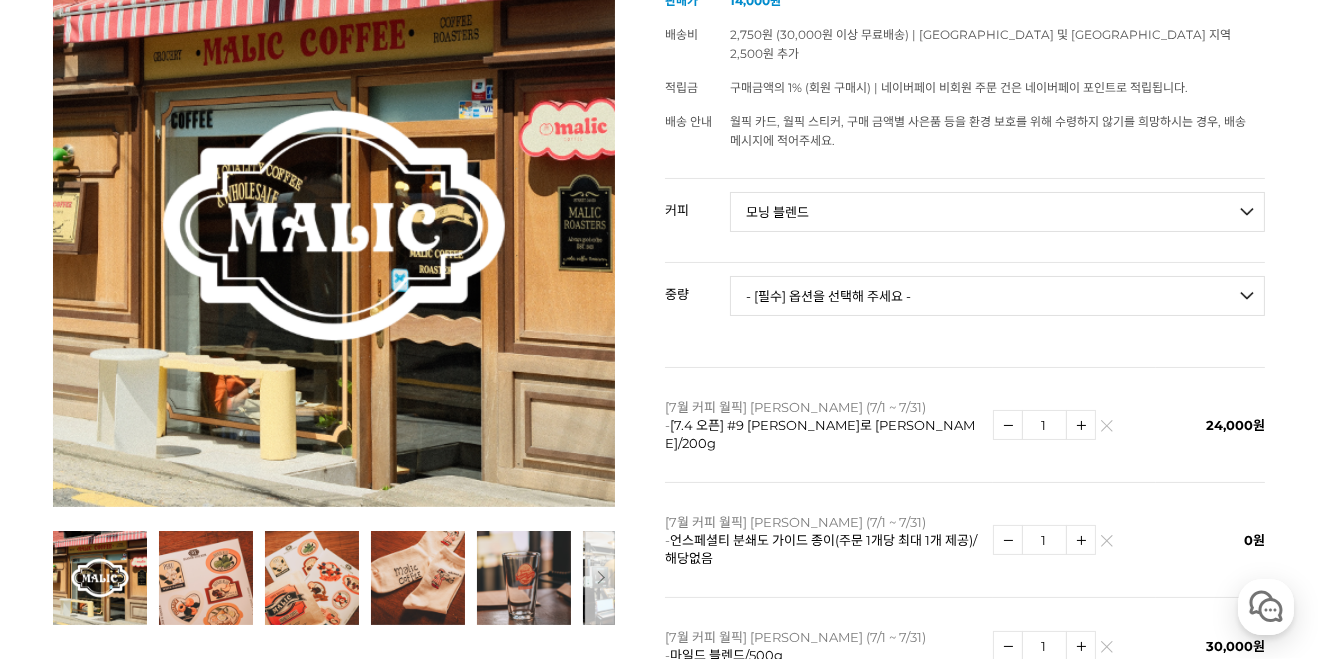 click on "- [필수] 옵션을 선택해 주세요 - ------------------- 200g 500g 1kg" at bounding box center [997, 296] 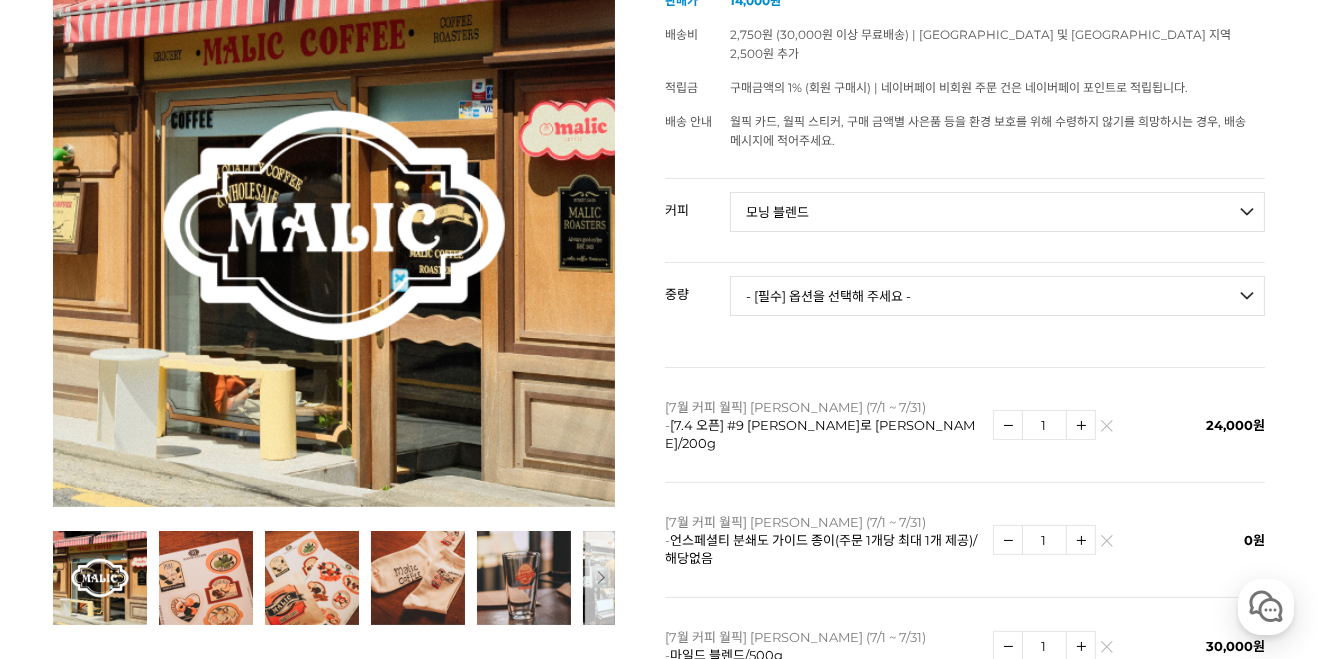 select on "500g" 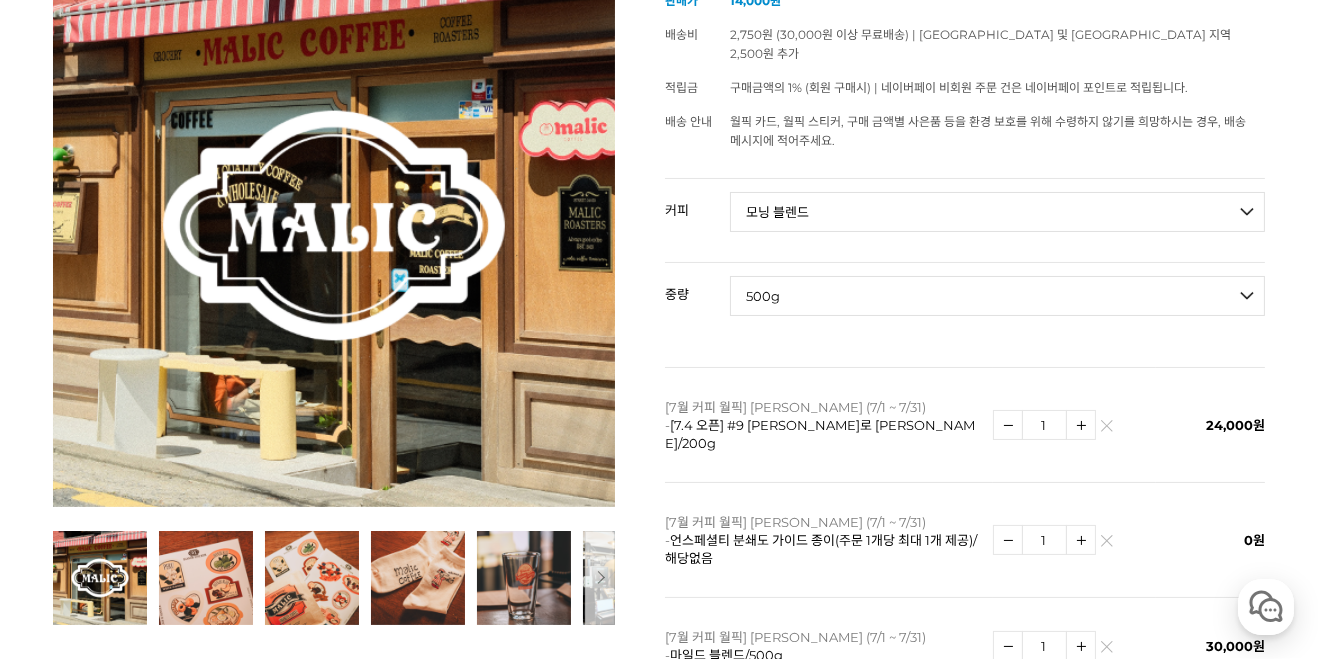 select on "*" 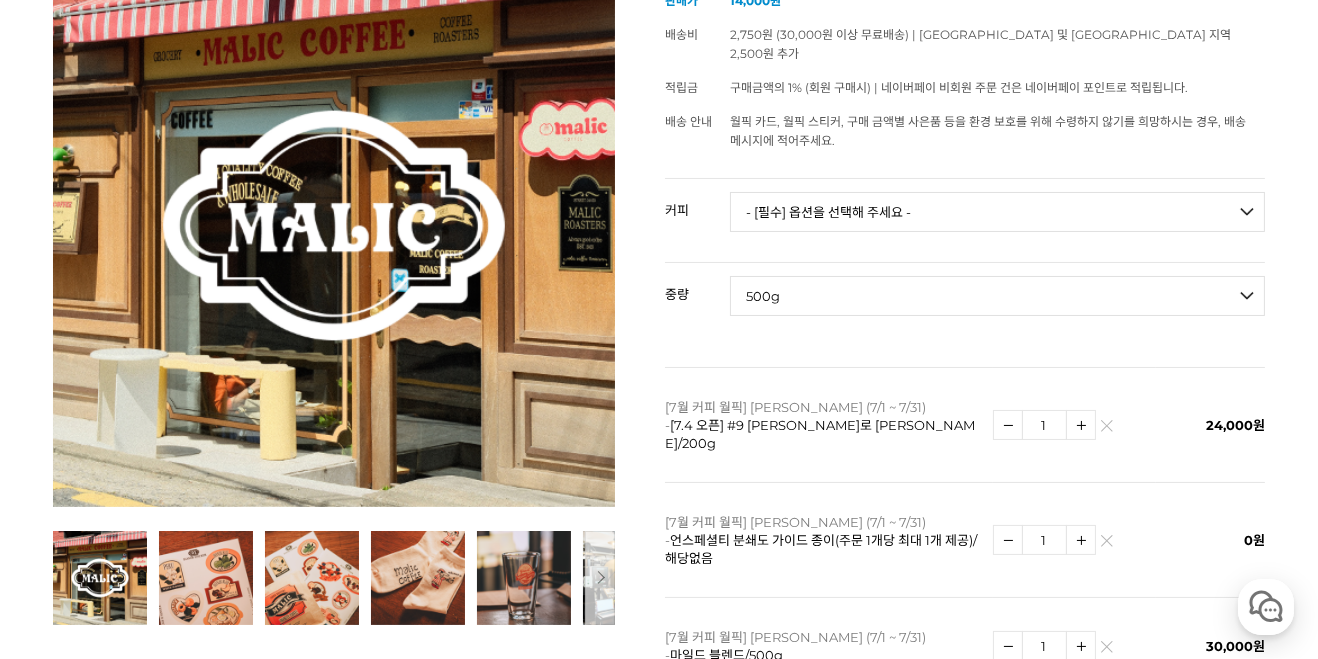 select on "*" 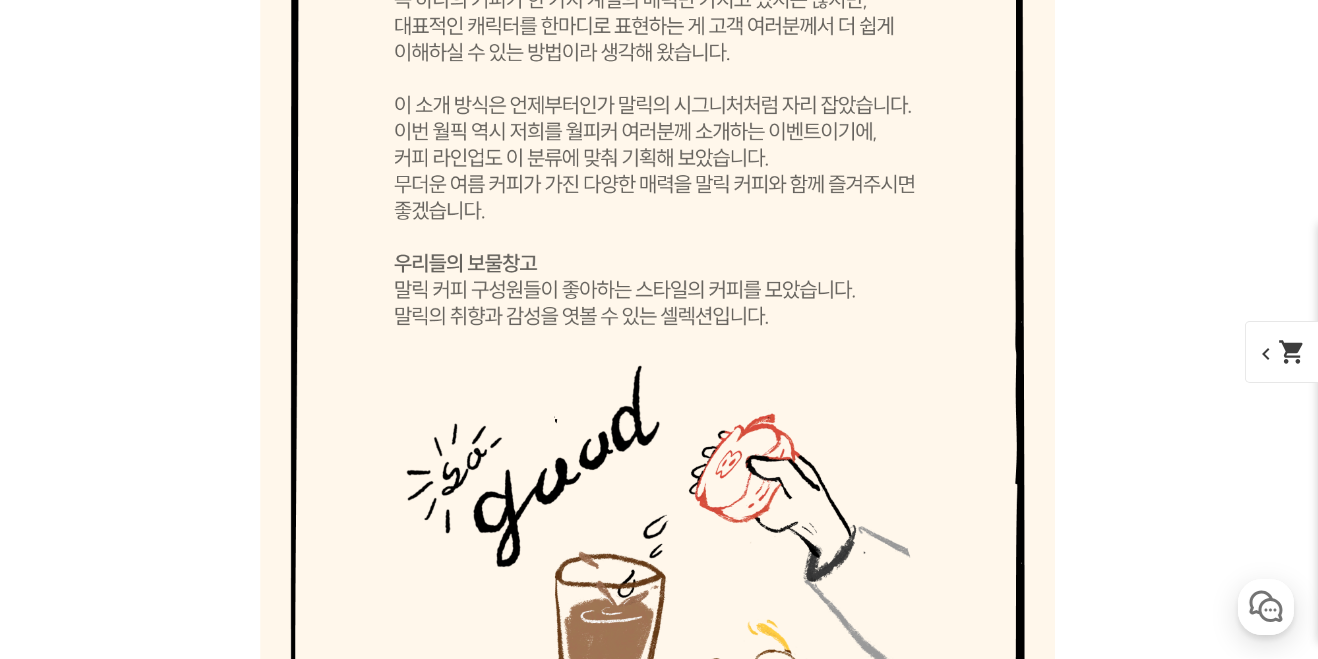 scroll, scrollTop: 7109, scrollLeft: 0, axis: vertical 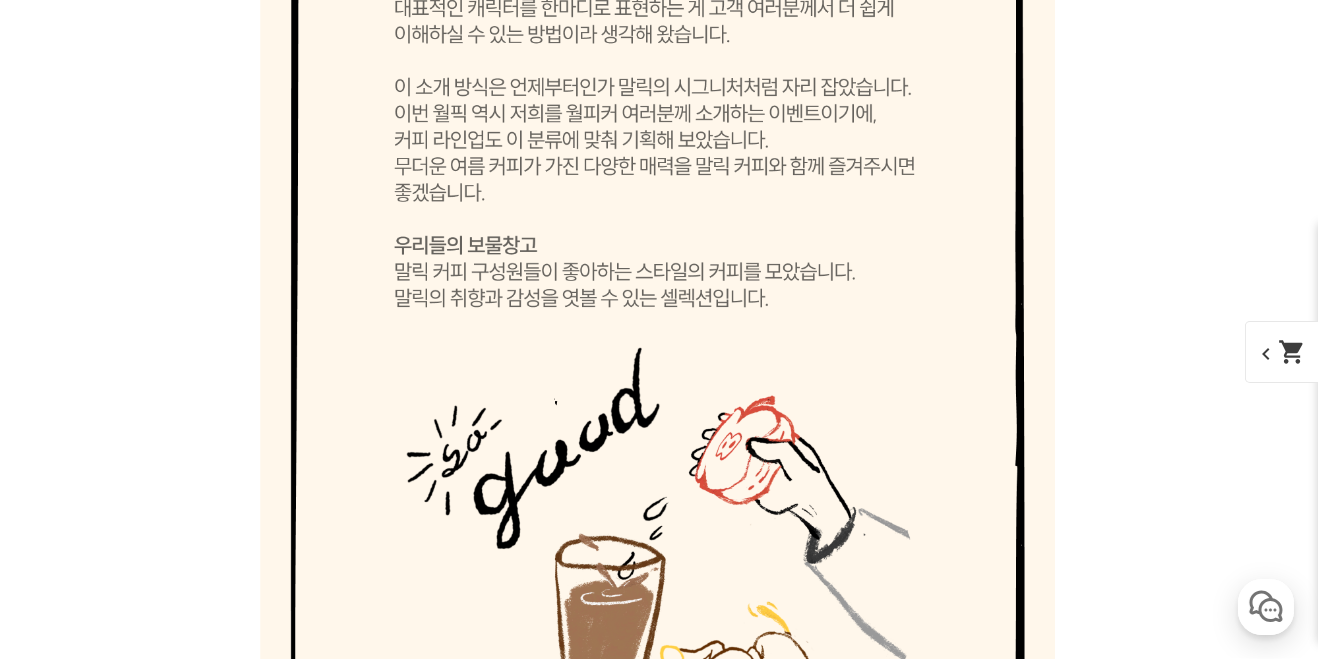 click on "expand_more" at bounding box center (659, -486) 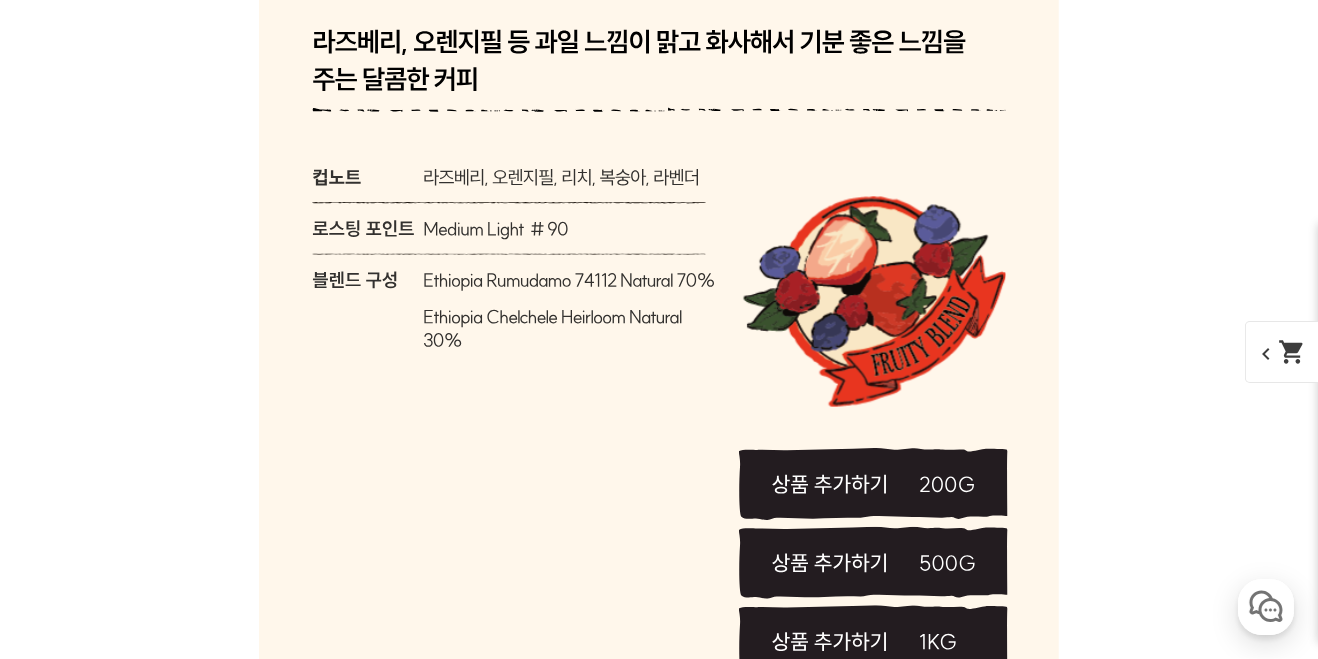 scroll, scrollTop: 6692, scrollLeft: 0, axis: vertical 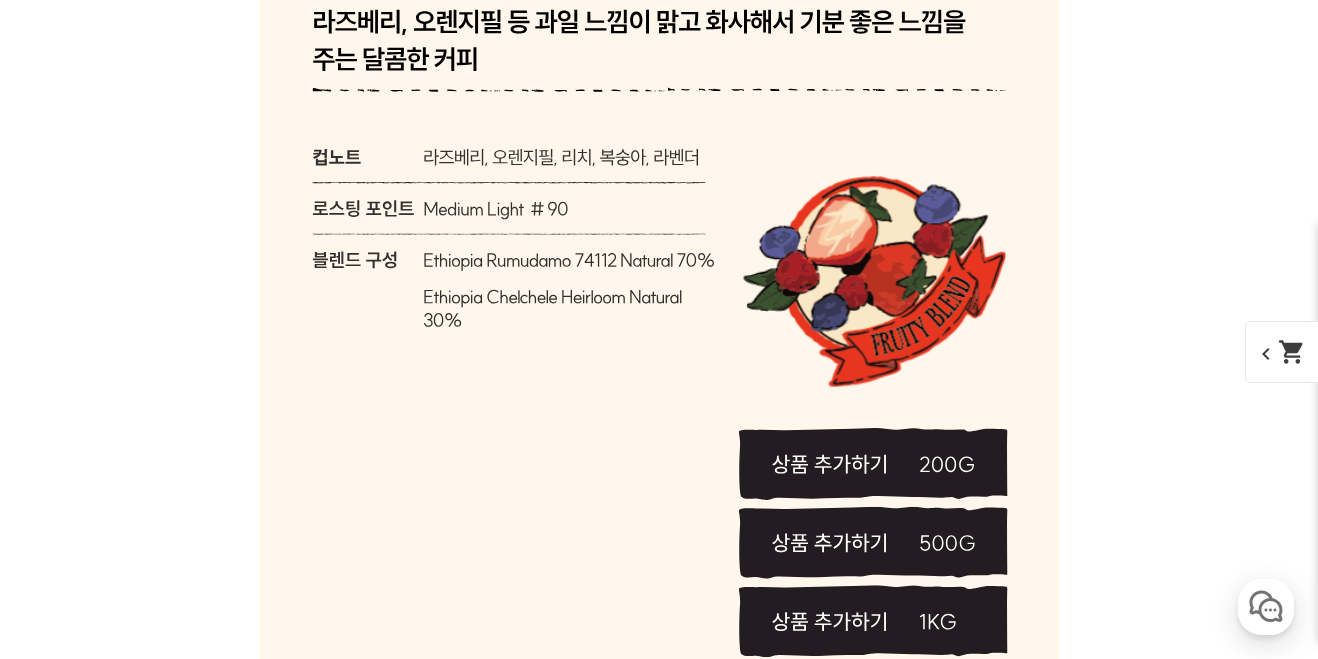 click on "expand_more" at bounding box center [659, -246] 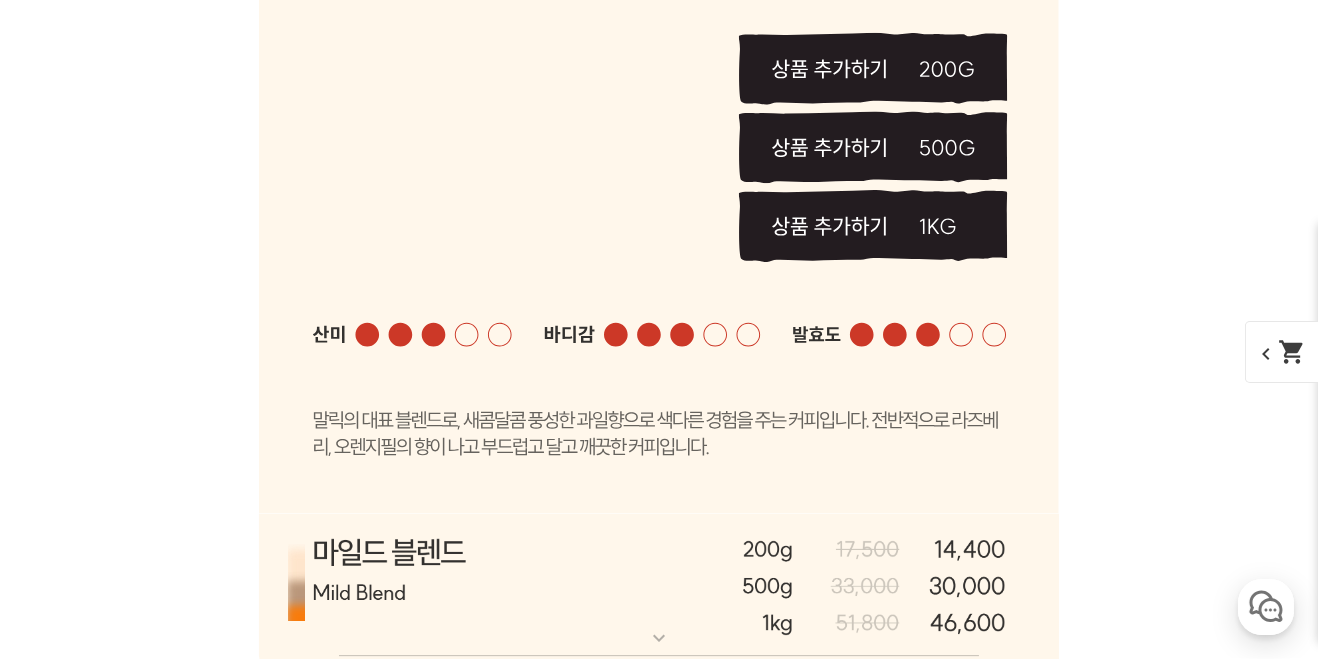scroll, scrollTop: 8141, scrollLeft: 0, axis: vertical 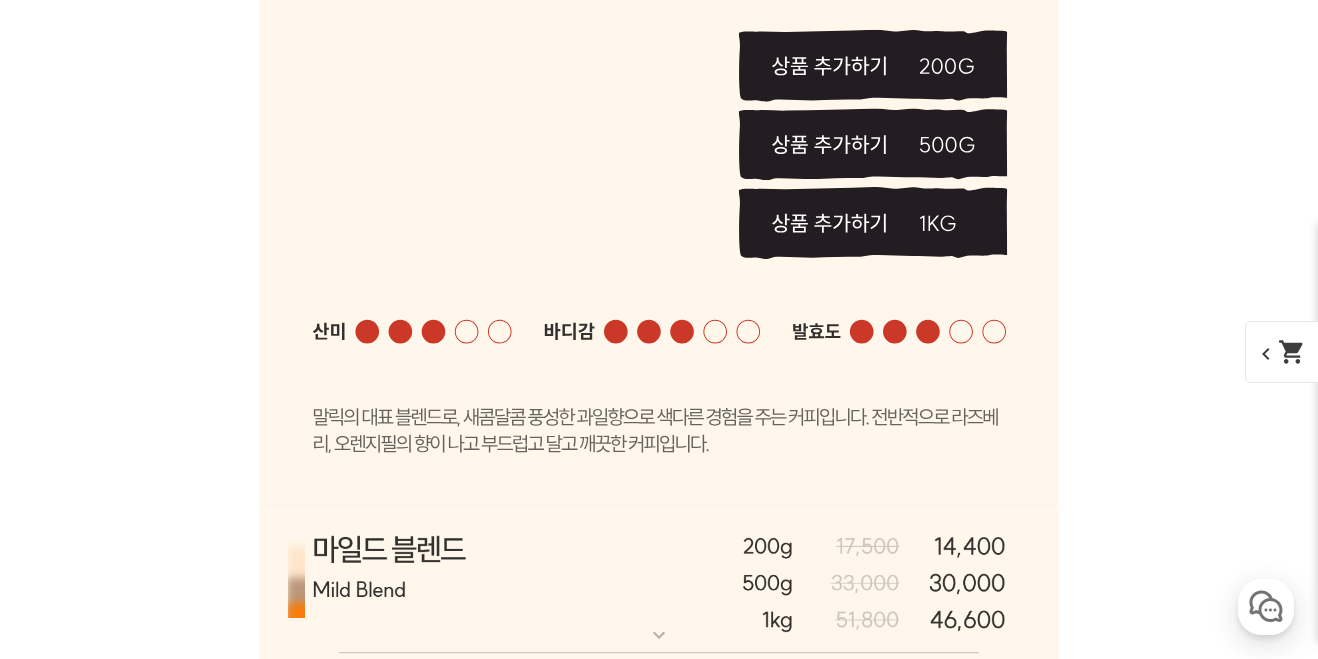 click on "expand_more" at bounding box center (659, -467) 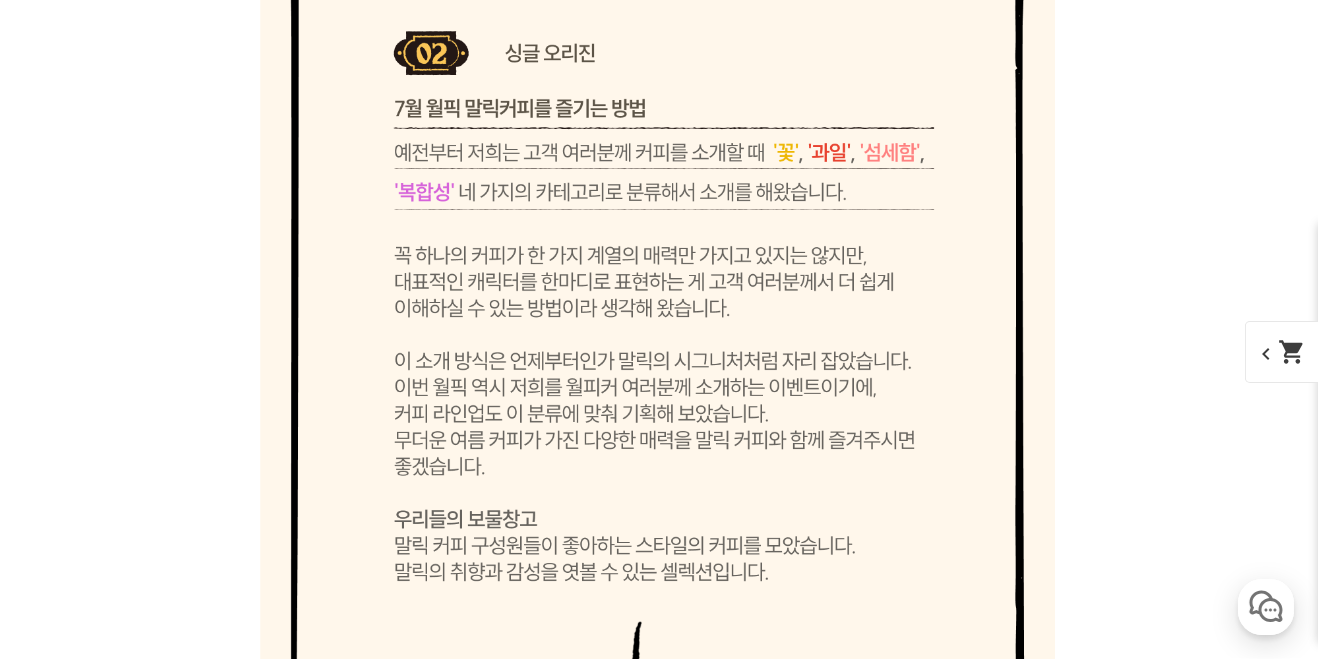 click on "expand_more" at bounding box center [659, -325] 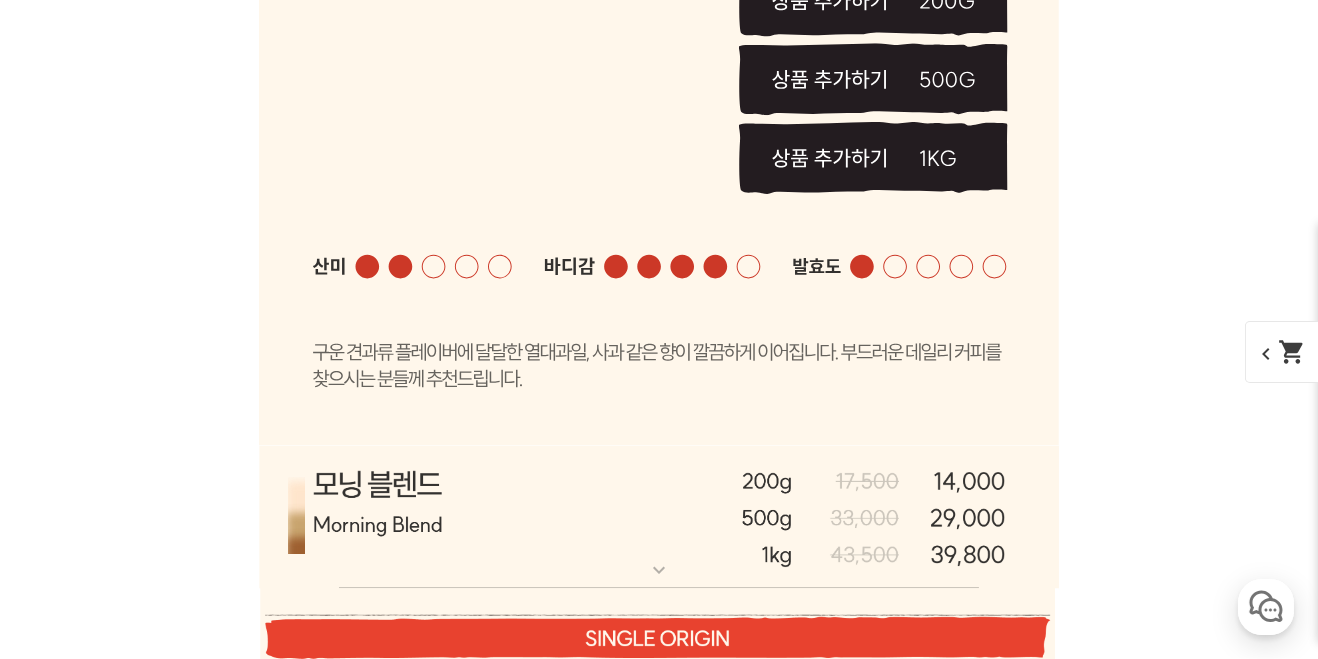 scroll, scrollTop: 8312, scrollLeft: 0, axis: vertical 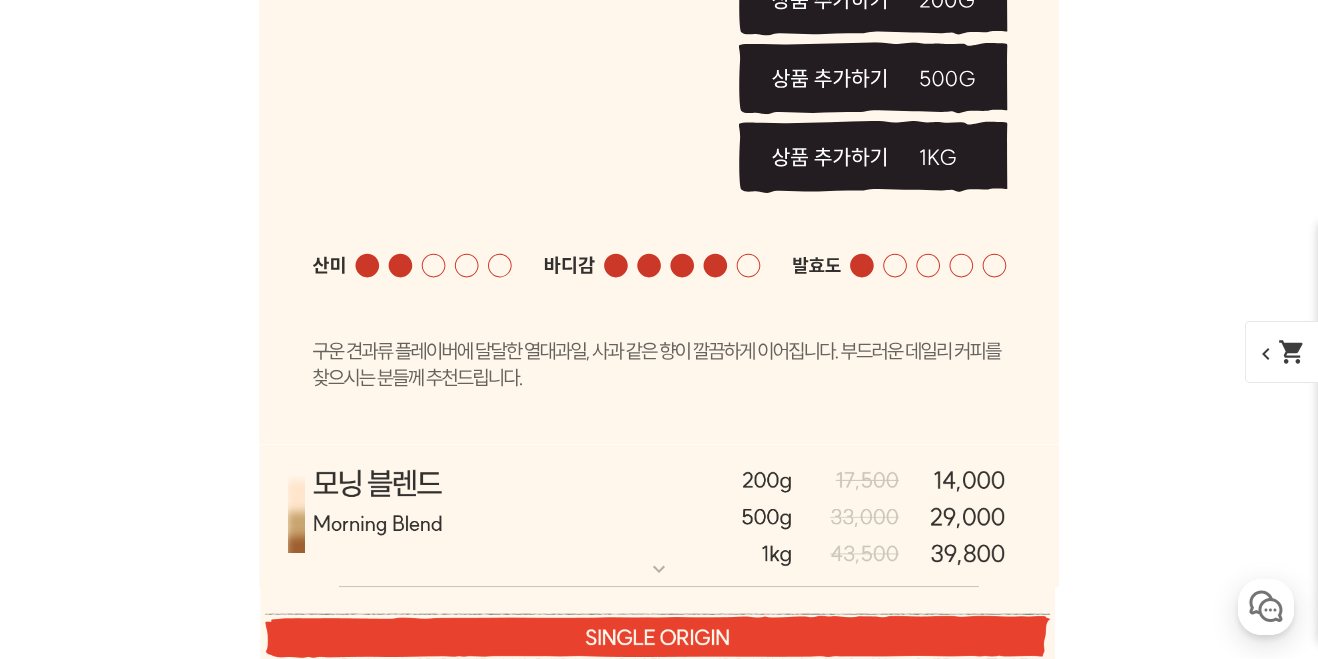 click at bounding box center [659, -479] 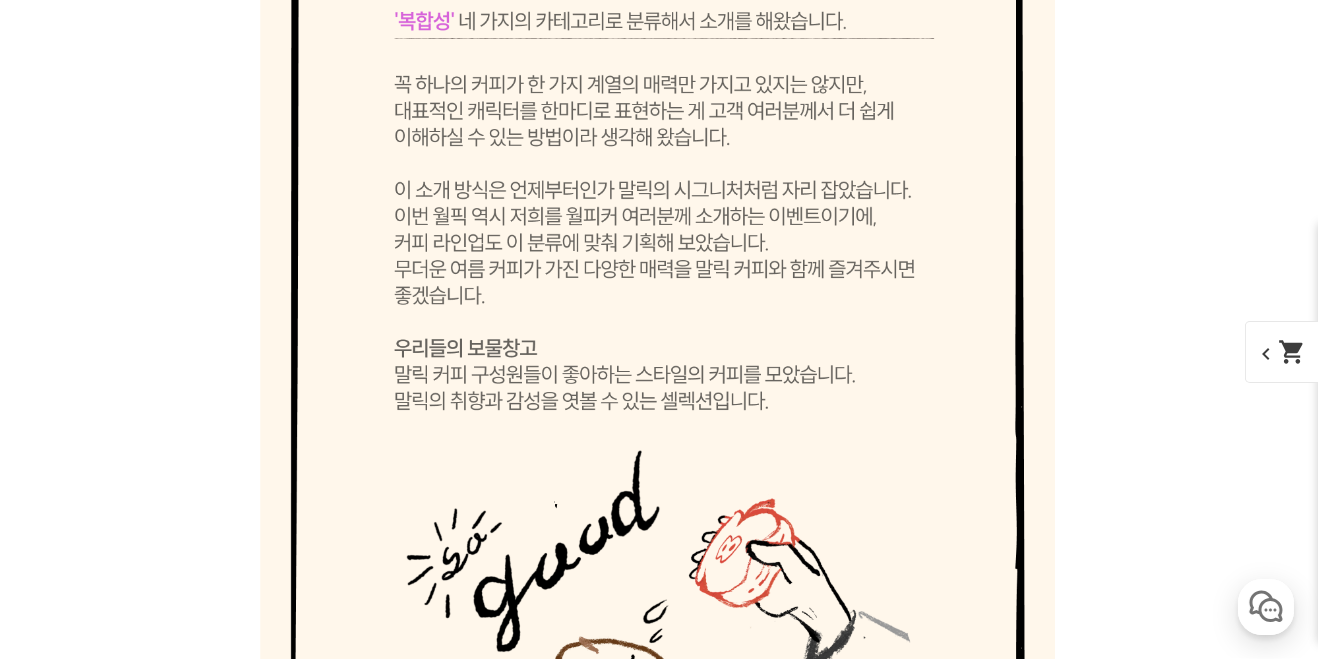 click on "expand_more" at bounding box center [659, -353] 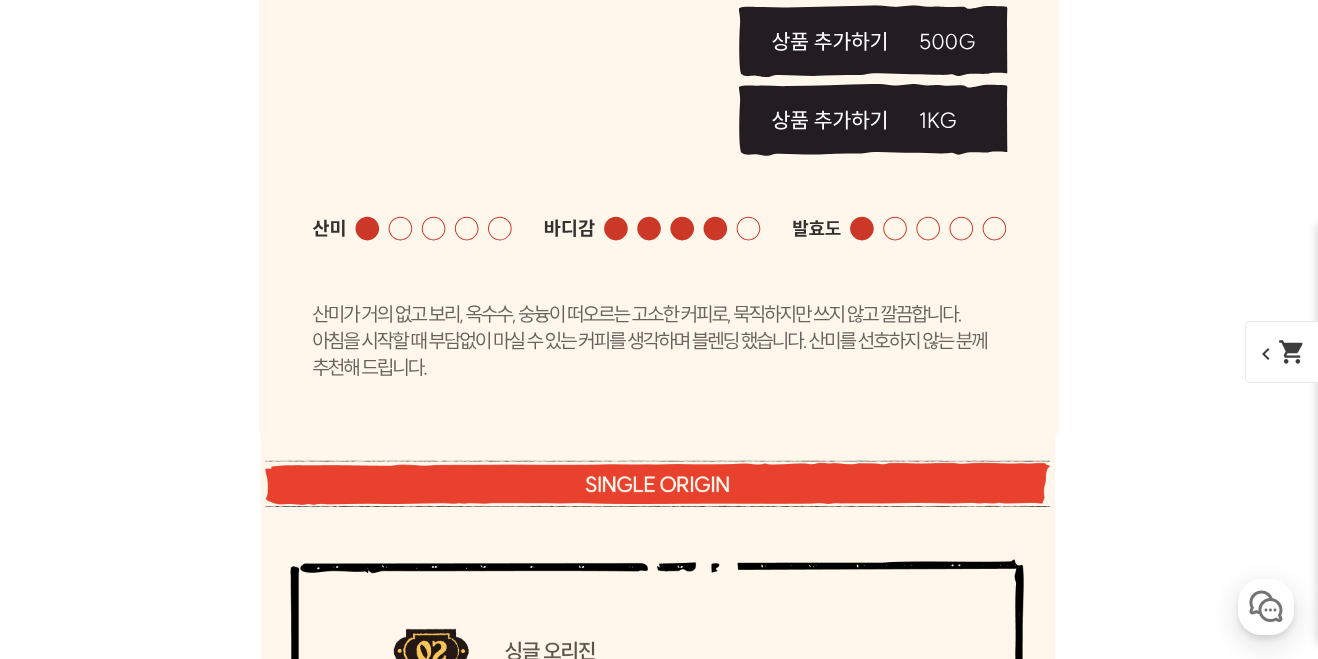 scroll, scrollTop: 8488, scrollLeft: 0, axis: vertical 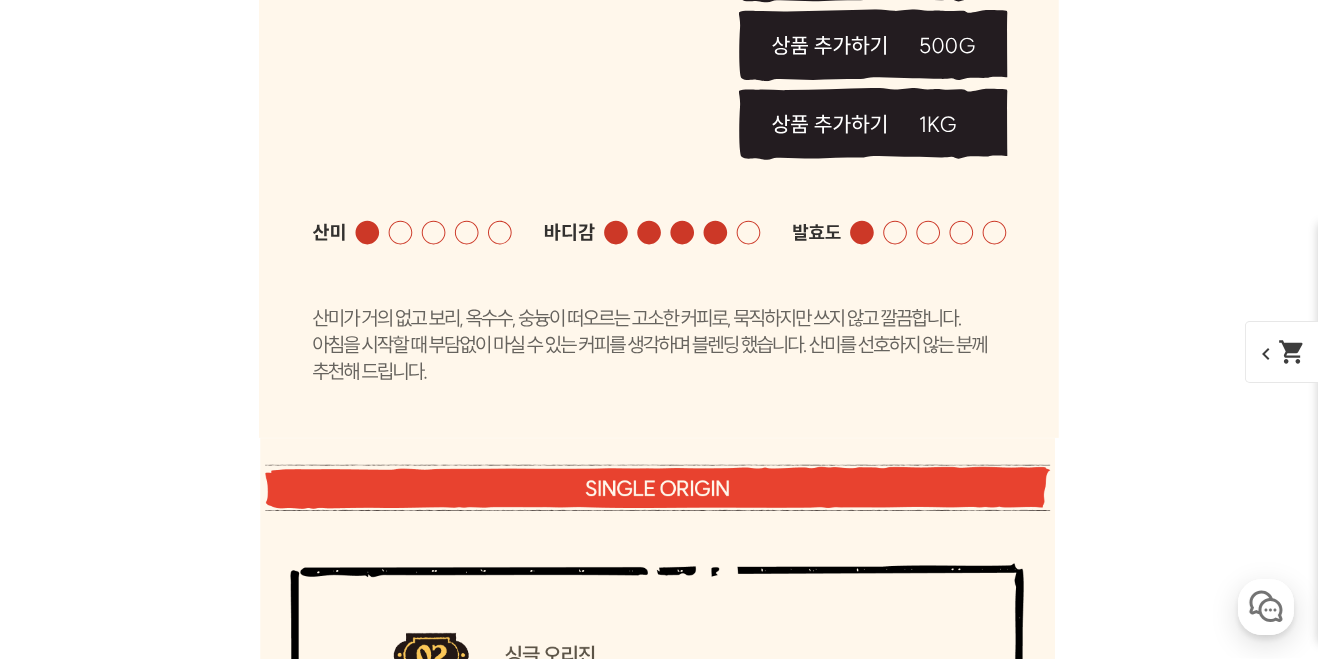click on "expand_more" at bounding box center (659, -529) 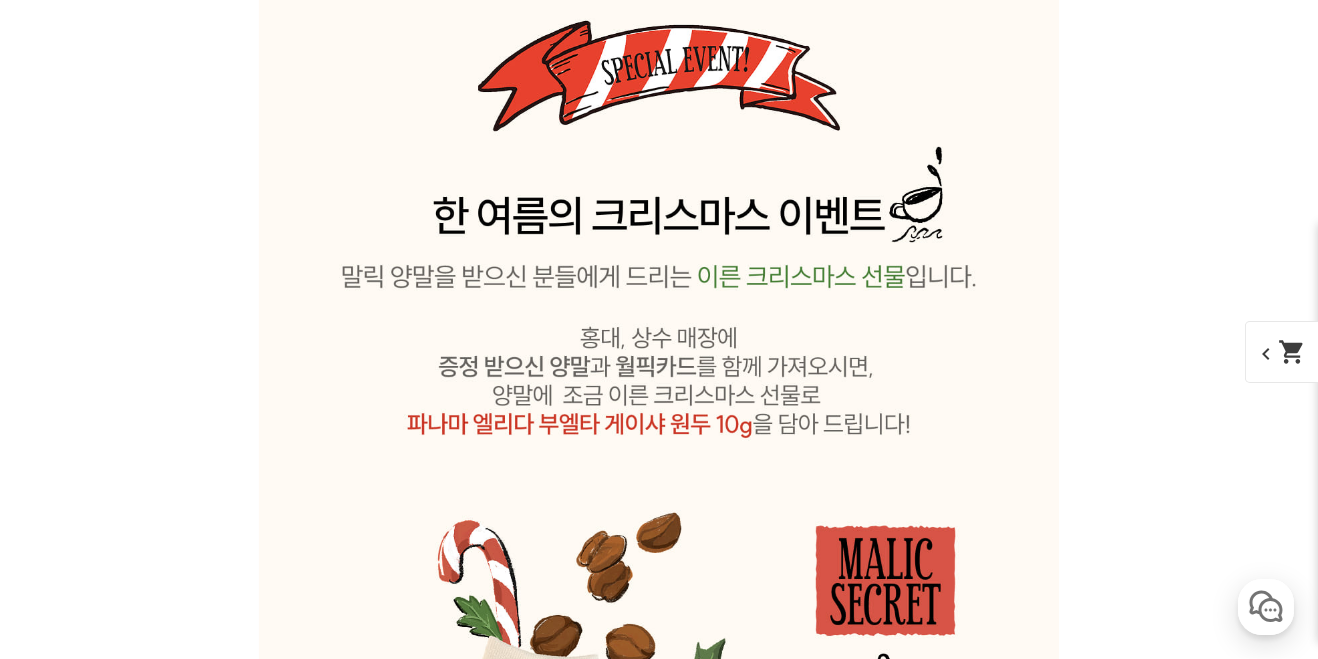 scroll, scrollTop: 12309, scrollLeft: 0, axis: vertical 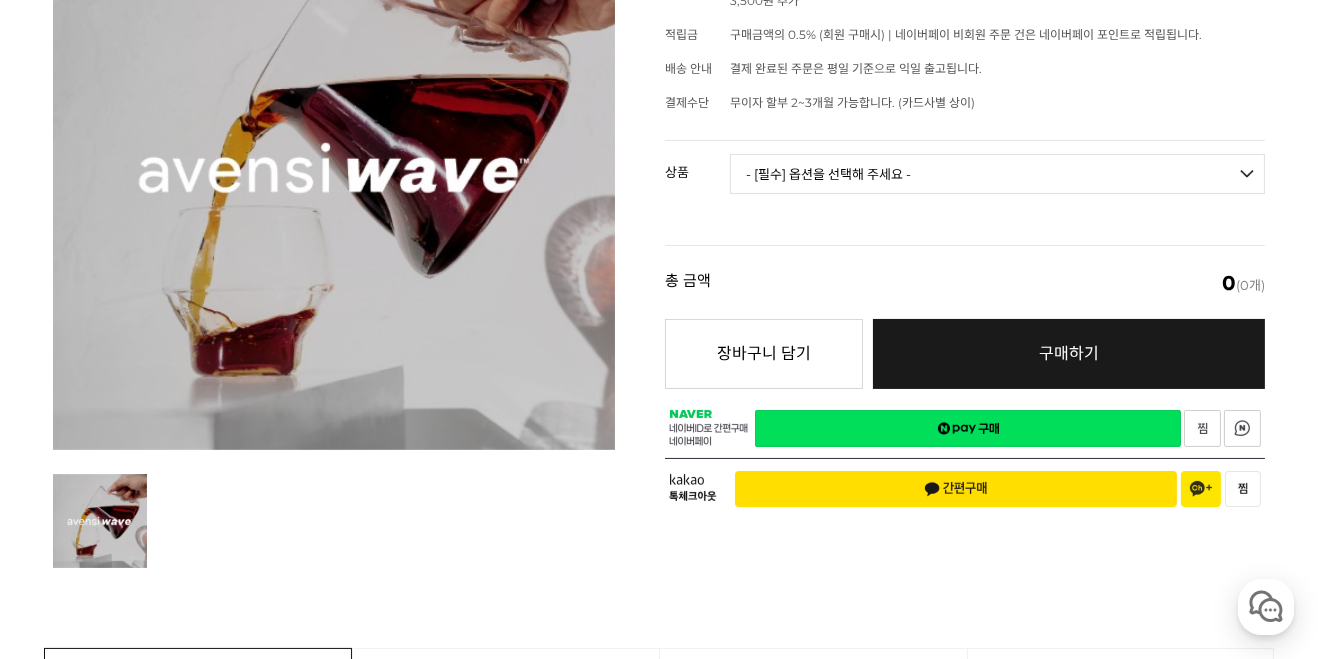 click on "- [필수] 옵션을 선택해 주세요 - ------------------- [아벤시 웨이브] 3종 세트 [품절] [아벤시 웨이브] 사이클론 센서리 서버 [품절] [아벤시 웨이브] 알토 센서리 글라스 [품절] [아벤시 웨이브] 에어레소 에스프레소 센서리 글라스 [품절] 일시 품절(7월 재입고 예정) [품절]" at bounding box center (997, 174) 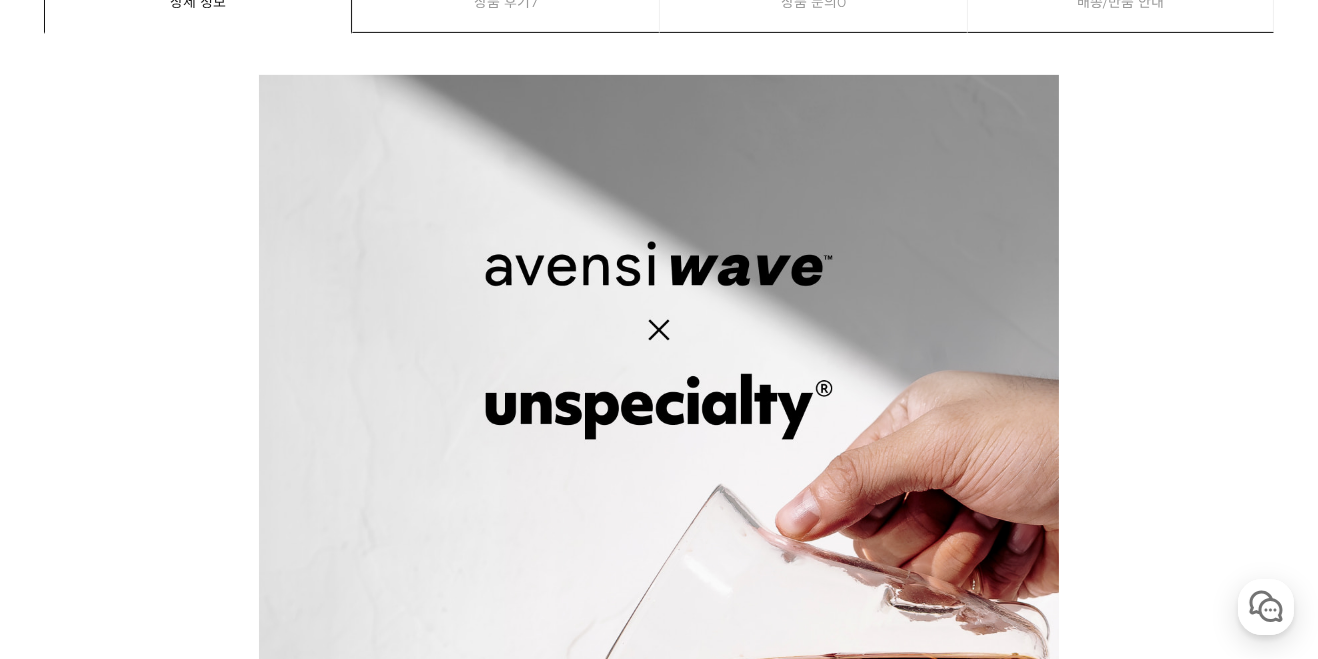 scroll, scrollTop: 1055, scrollLeft: 0, axis: vertical 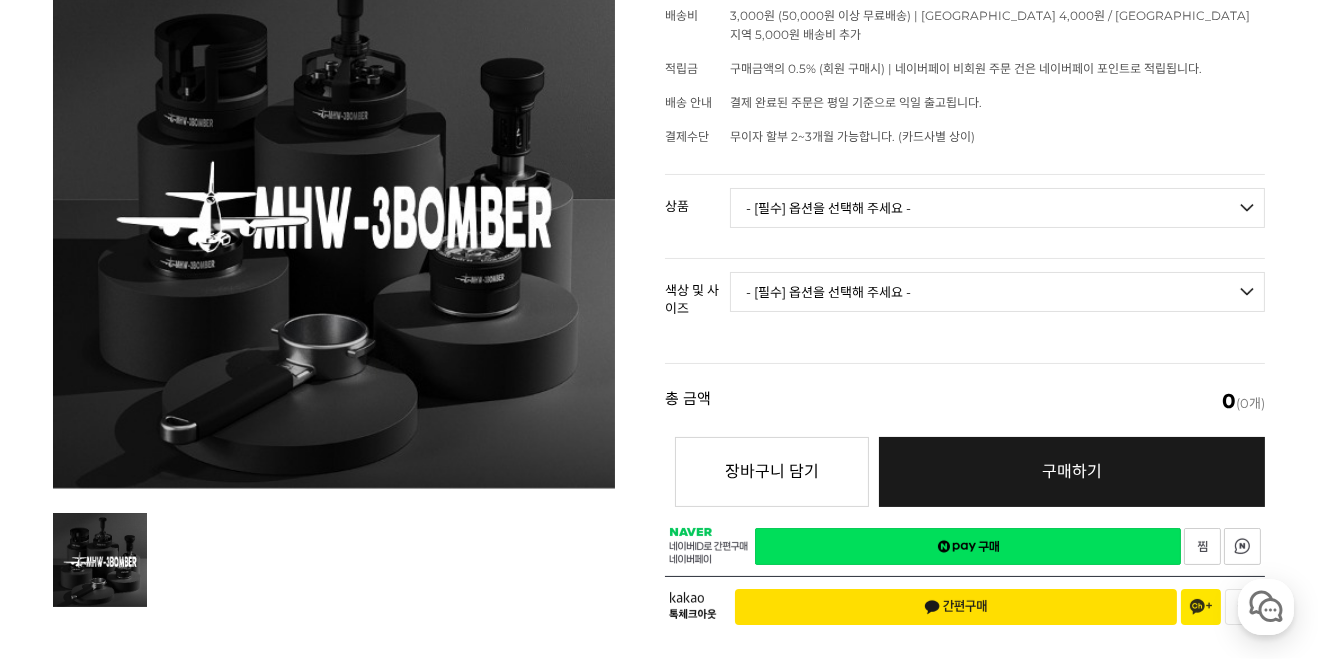 click on "- [필수] 옵션을 선택해 주세요 - ------------------- 라이트닝 니들 디스트리뷰터 2.0 사이클론 니들 디스트리뷰터 그래비티 디스트리뷰터 인피니트 디스트리뷰터 임팩트 탬퍼 플래시 탬퍼 / 스테인레스 플래시 탬퍼 / 티타늄 DEX 바스켓 BEP 2.0 바스켓 포터필터 도징링 포터필터 홀더 에스프레소 퍽 스크린 티타늄 실리콘 탬핑 매트" at bounding box center [997, 208] 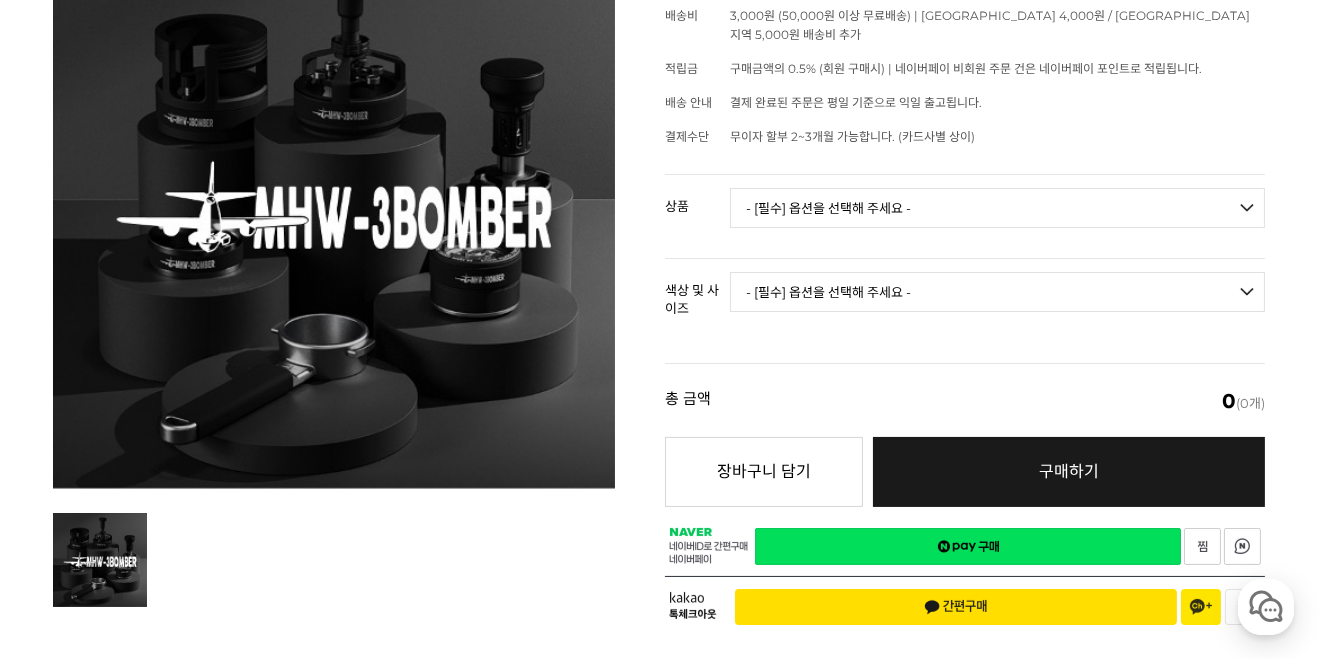click on "뒤로가기
현재 위치
홈
머신 월픽
상품 상세 정보
[에스프레소 액세서리] 쓰리바머 MHW-3BOMBER
(해외배송 가능 상품)
기본 정보 상품명" at bounding box center (659, 4338) 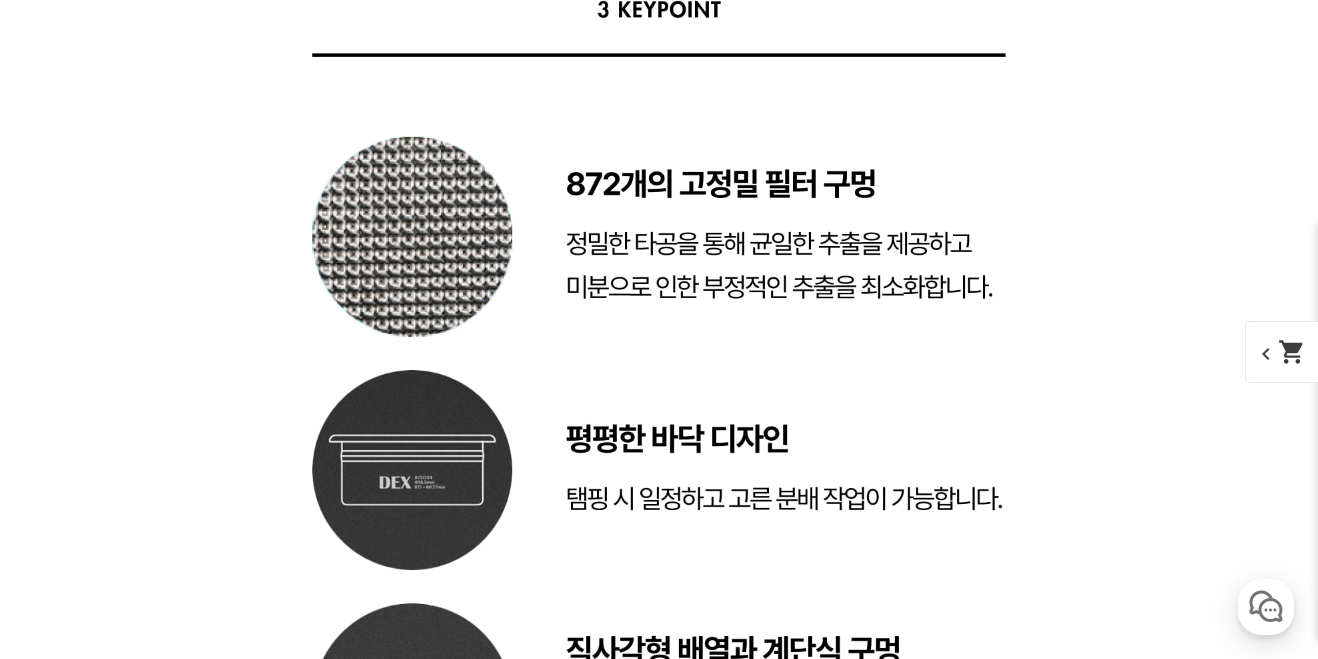 scroll, scrollTop: 50943, scrollLeft: 0, axis: vertical 